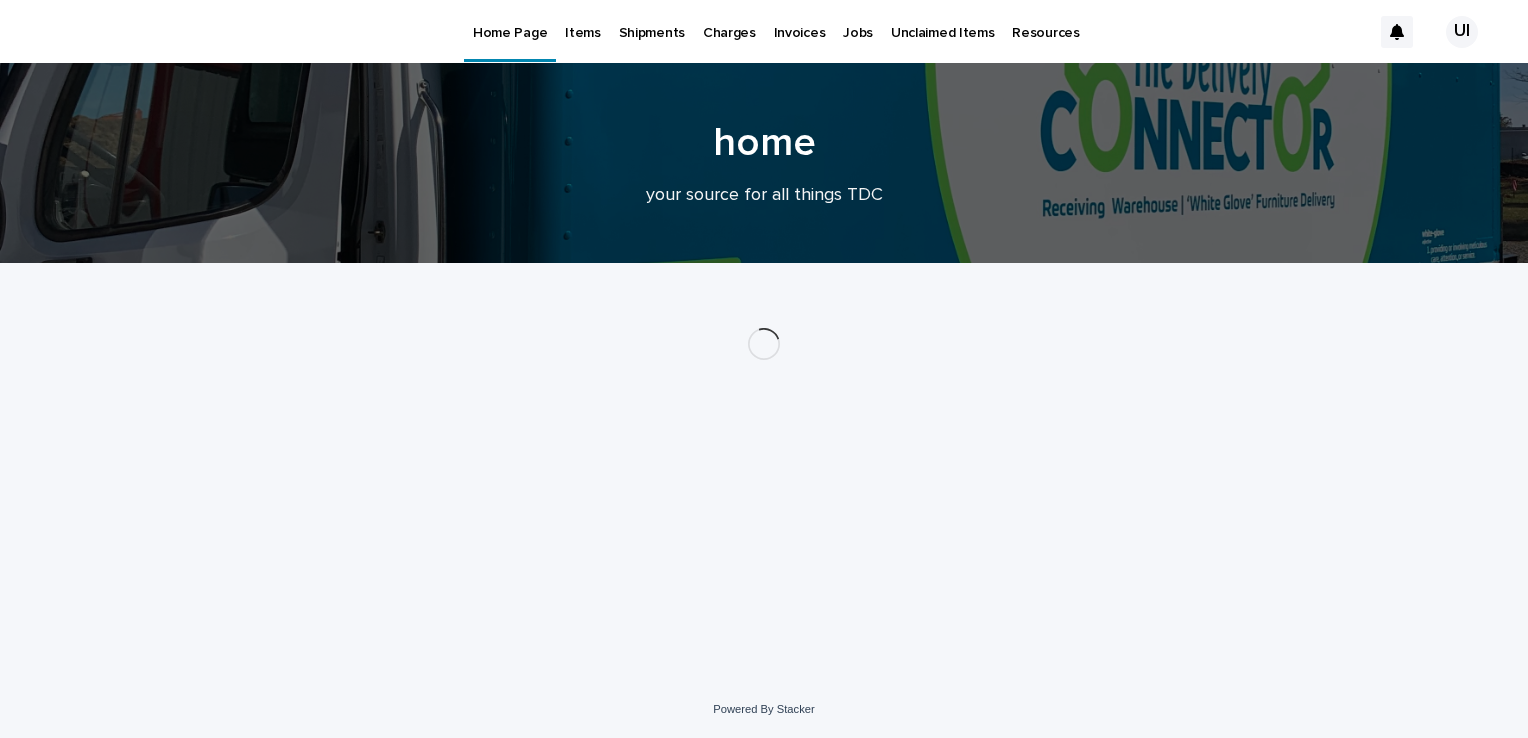 scroll, scrollTop: 0, scrollLeft: 0, axis: both 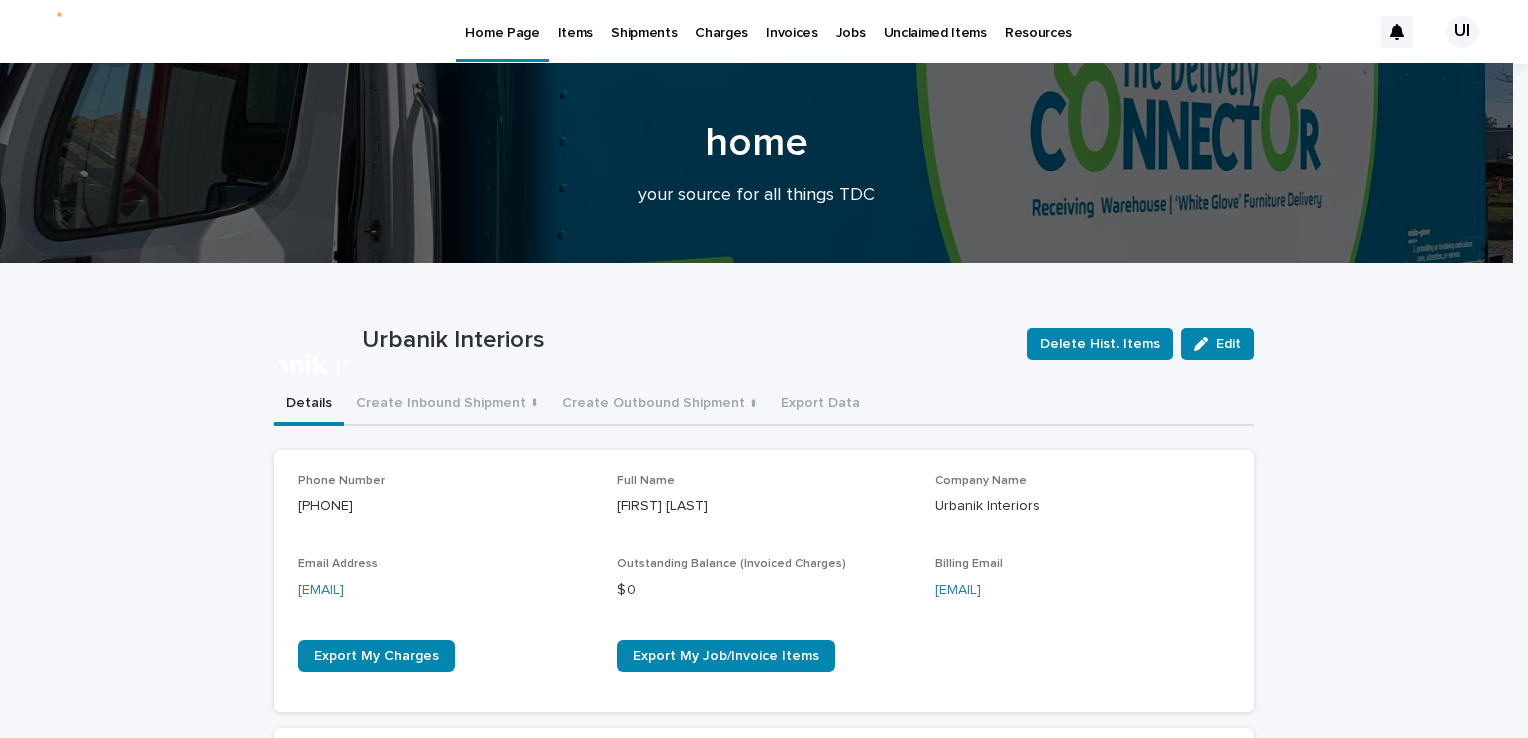click on "Items" at bounding box center (575, 21) 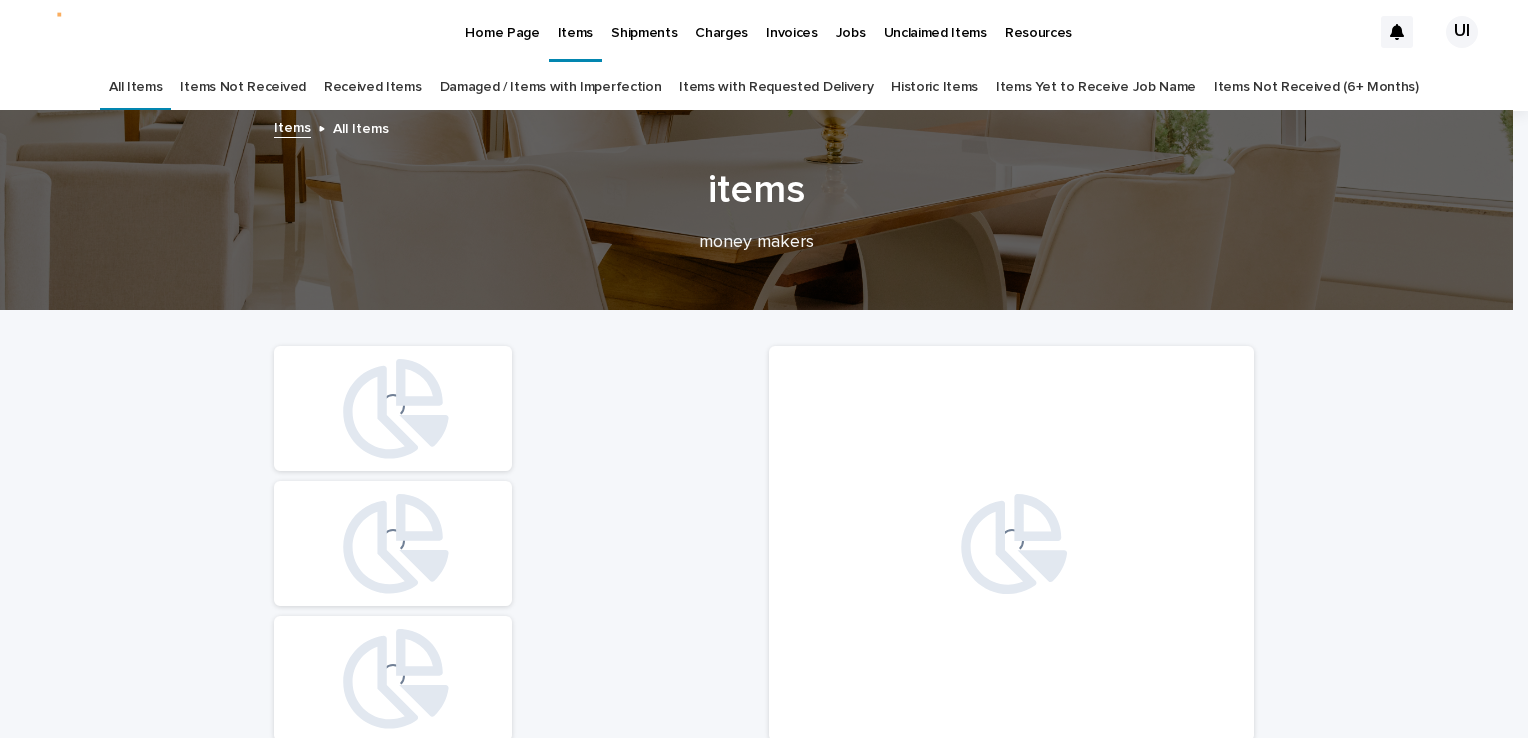 click on "Damaged / Items with Imperfection" at bounding box center (551, 87) 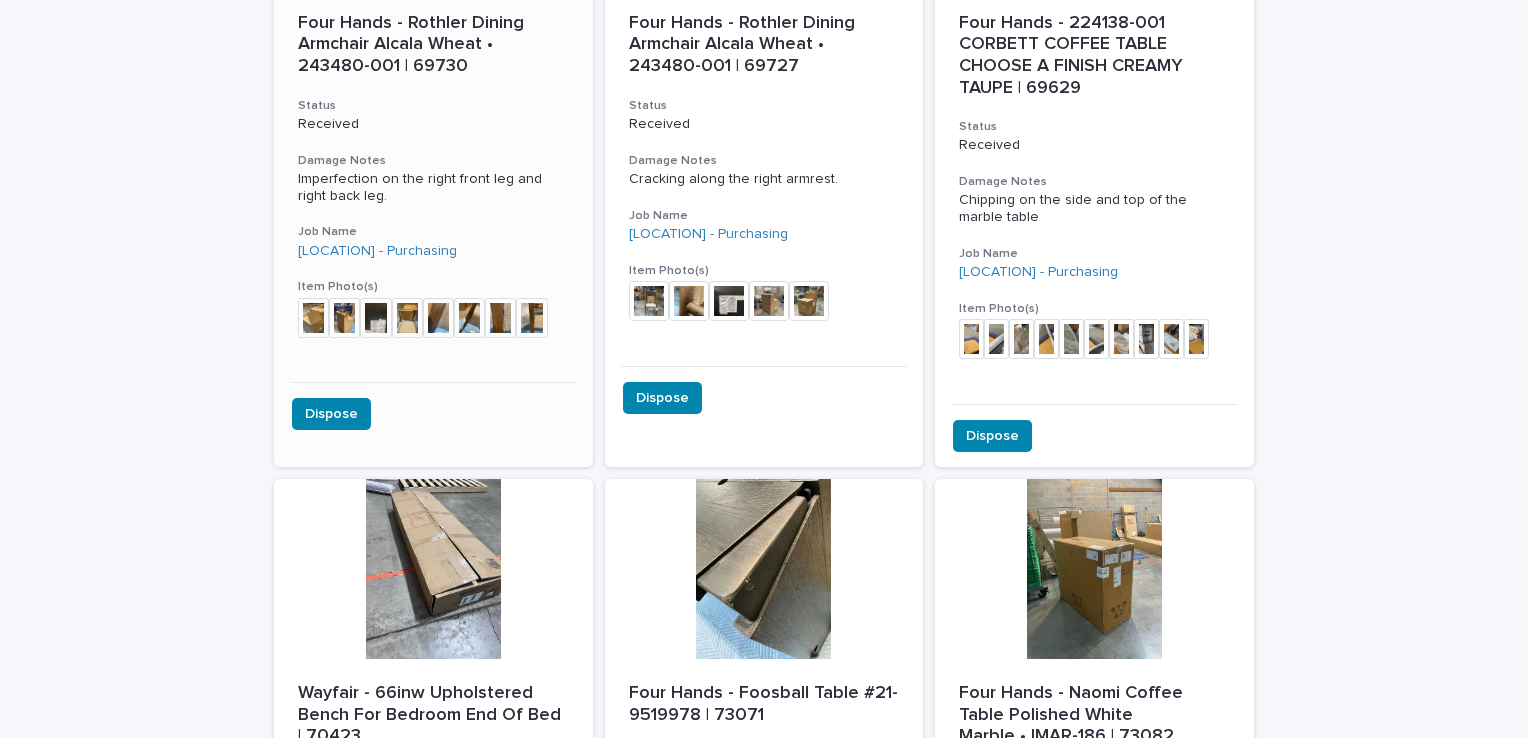 scroll, scrollTop: 900, scrollLeft: 0, axis: vertical 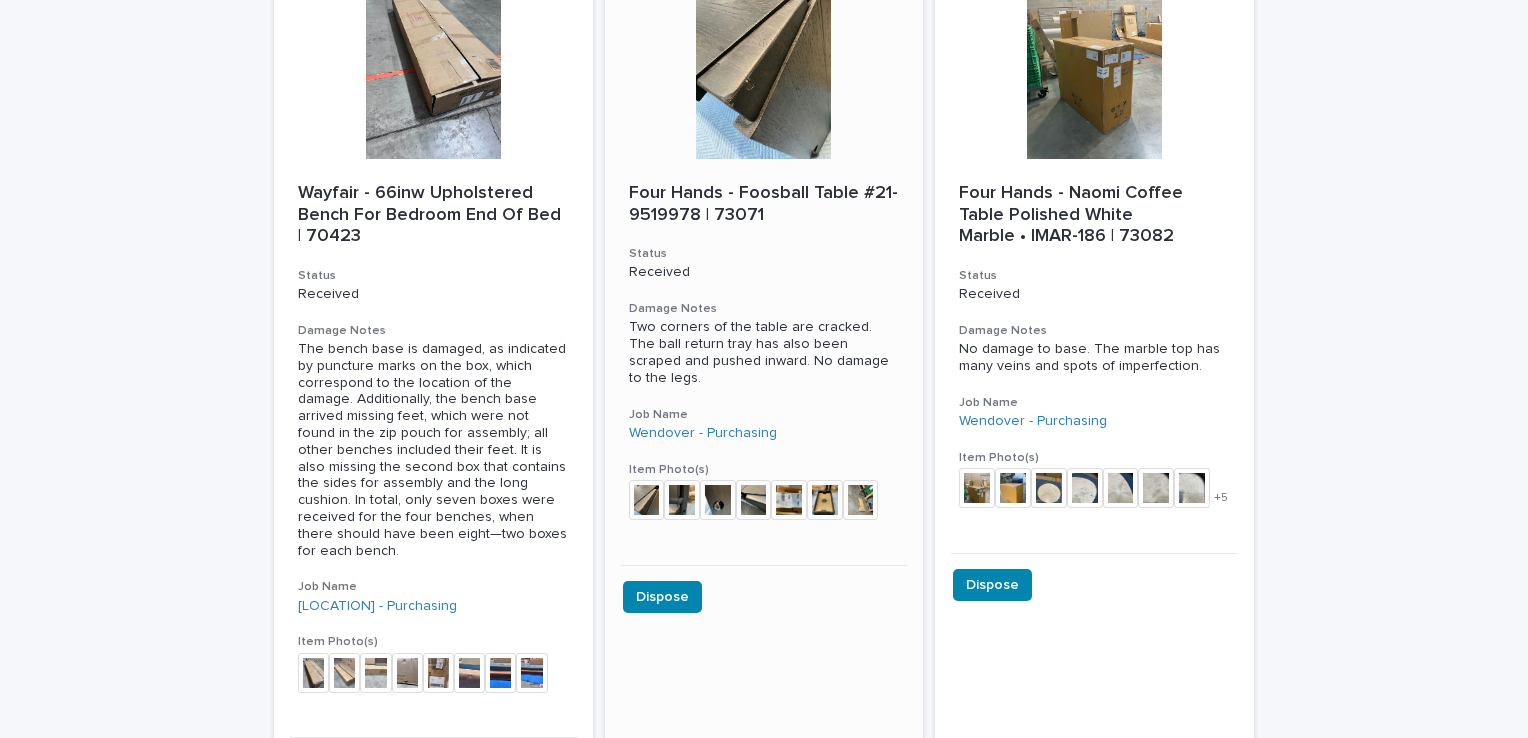 click on "Four Hands - Foosball Table #21-9519978 | 73071" at bounding box center [764, 202] 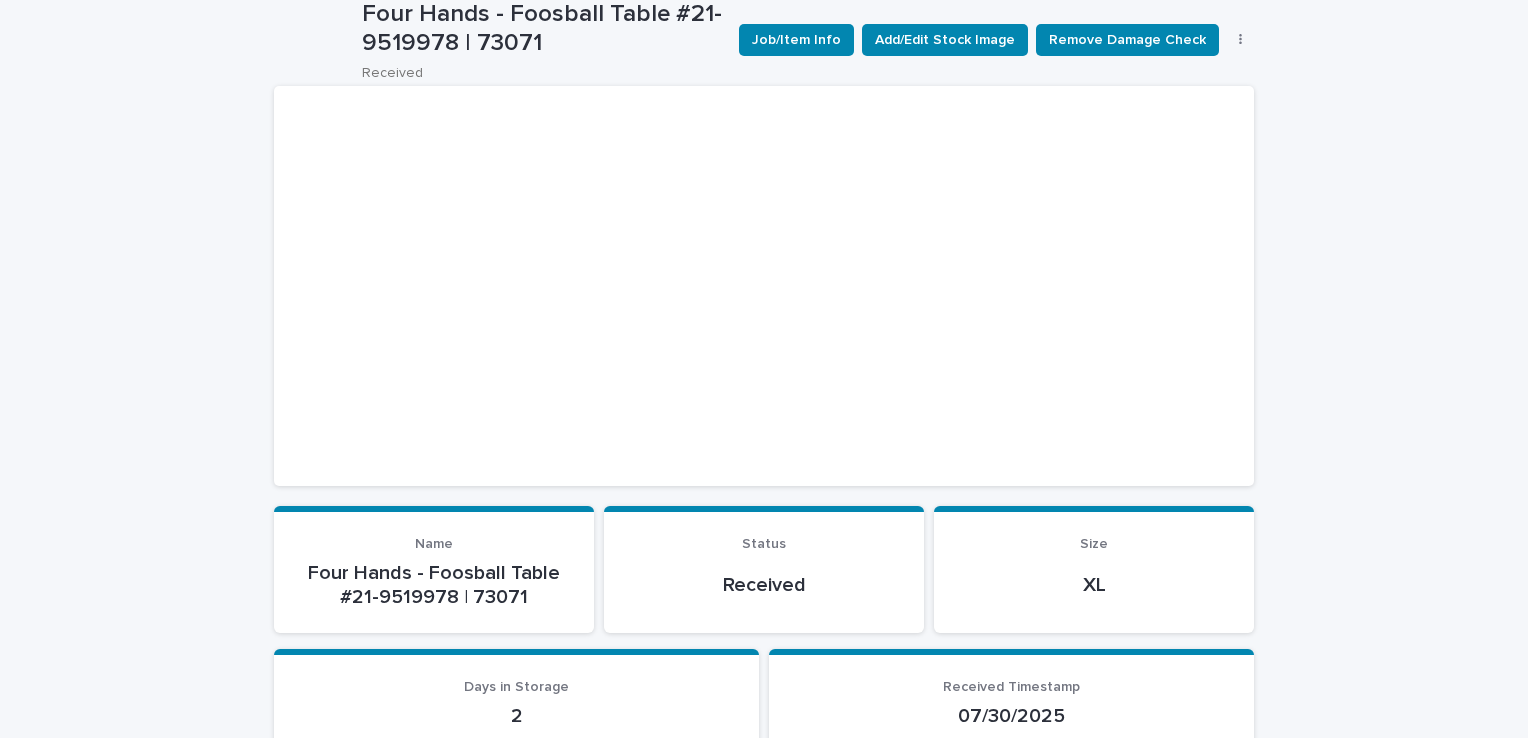 scroll, scrollTop: 0, scrollLeft: 0, axis: both 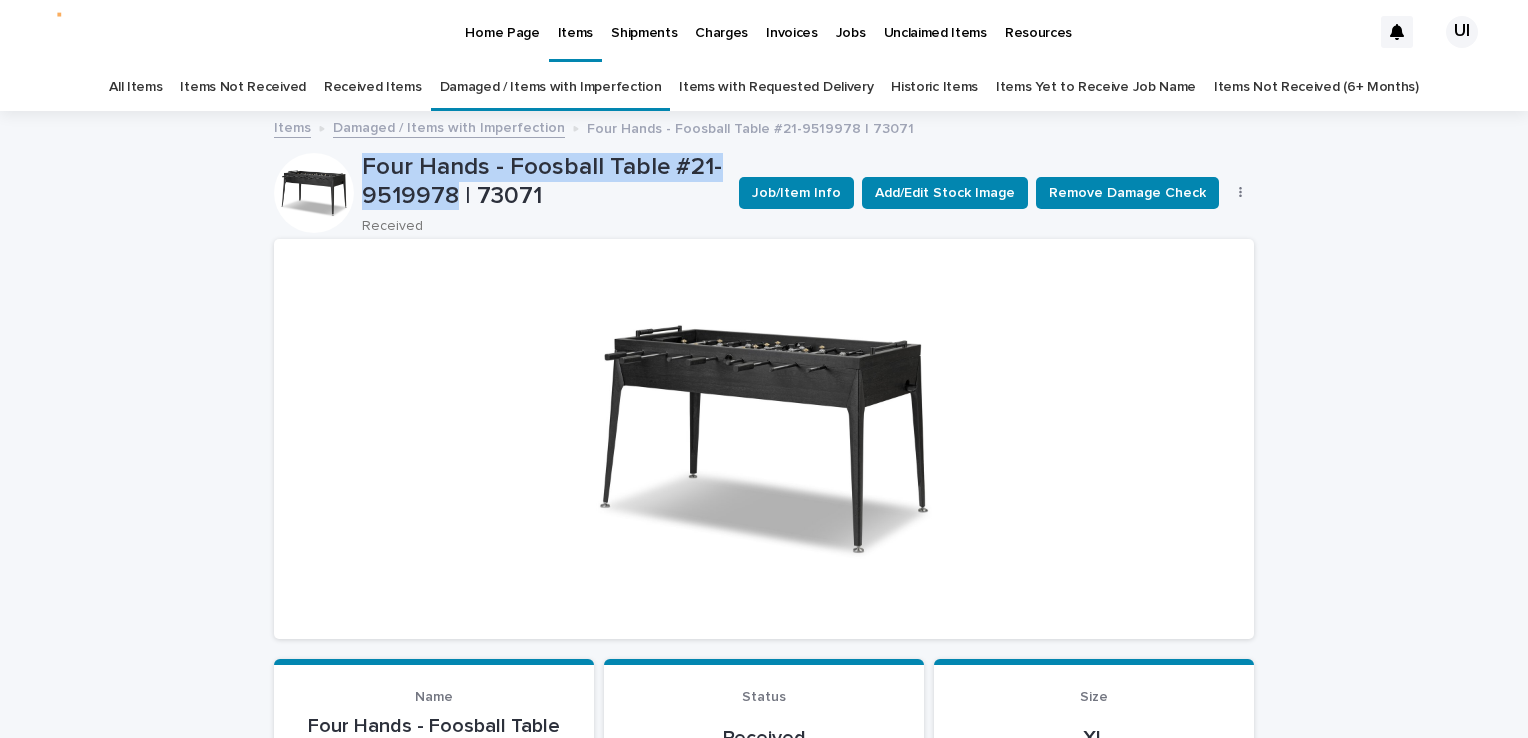 drag, startPoint x: 347, startPoint y: 162, endPoint x: 451, endPoint y: 198, distance: 110.054535 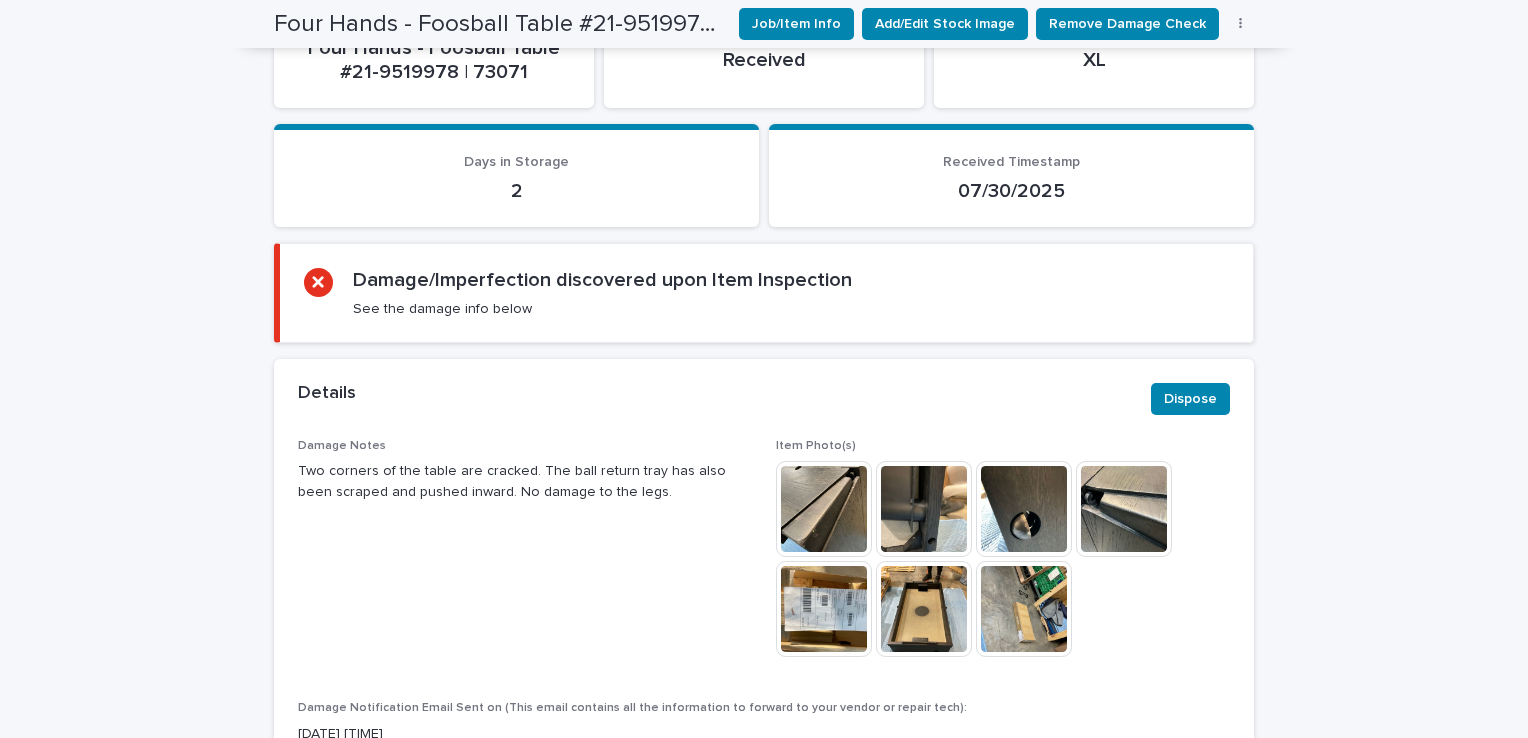 scroll, scrollTop: 800, scrollLeft: 0, axis: vertical 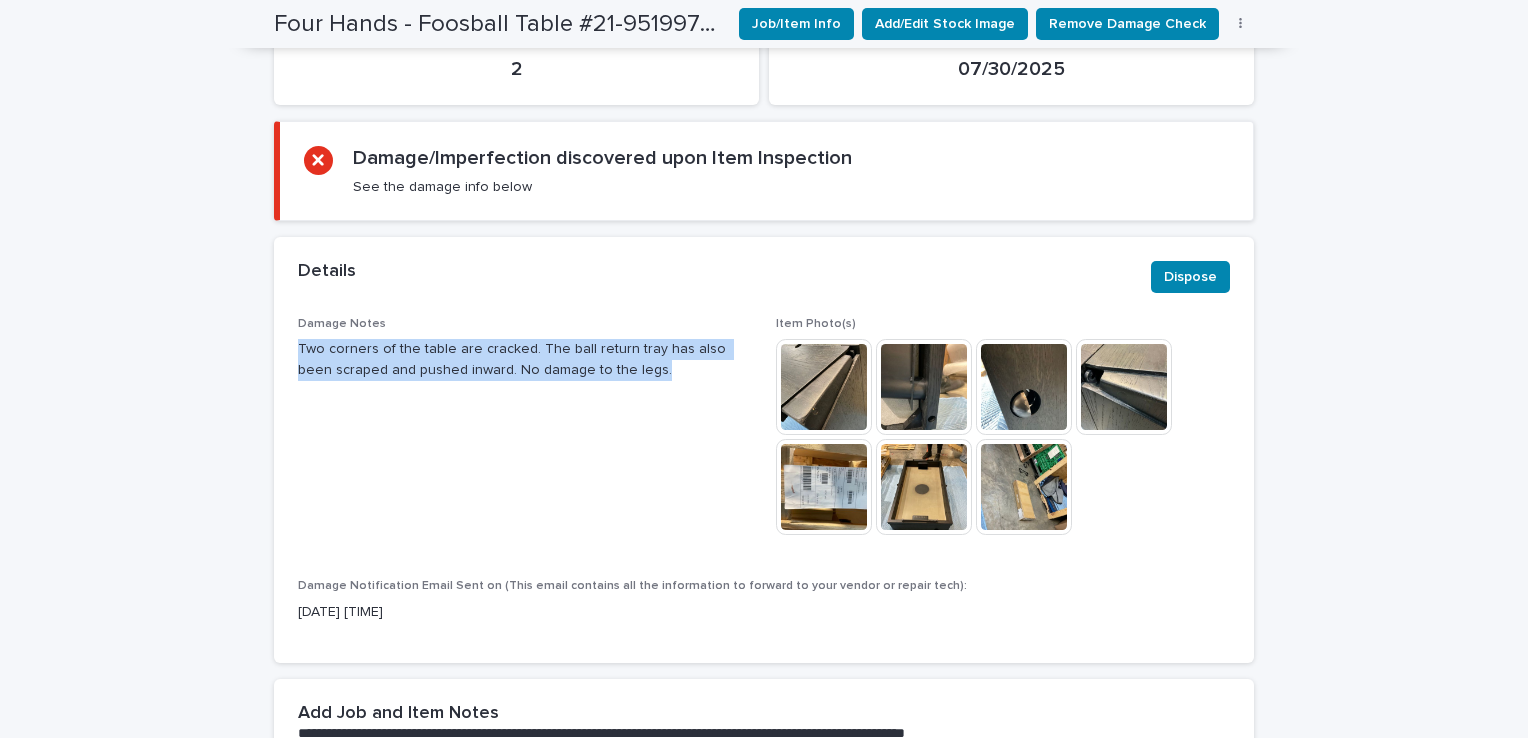 drag, startPoint x: 293, startPoint y: 334, endPoint x: 611, endPoint y: 385, distance: 322.06366 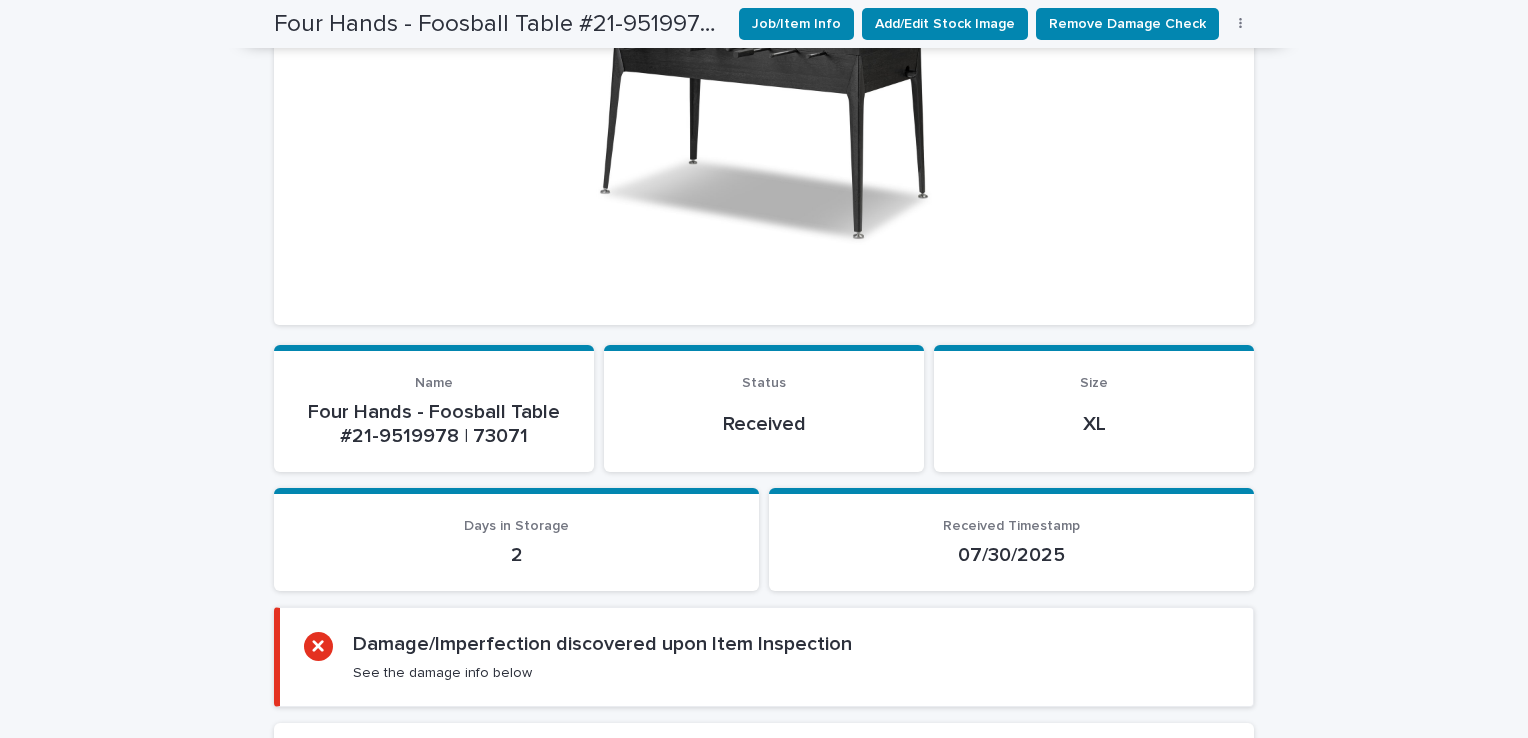 scroll, scrollTop: 100, scrollLeft: 0, axis: vertical 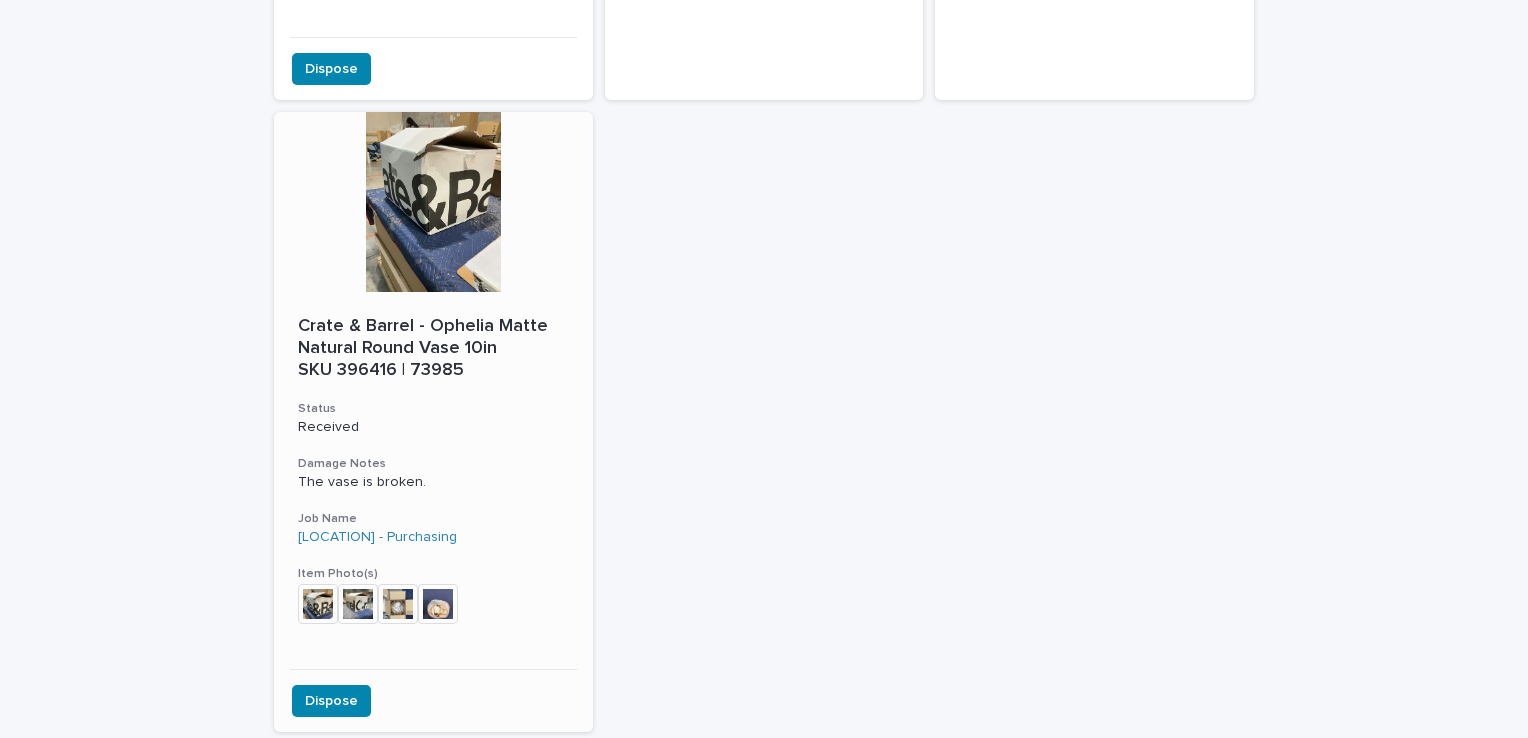 click at bounding box center (433, 202) 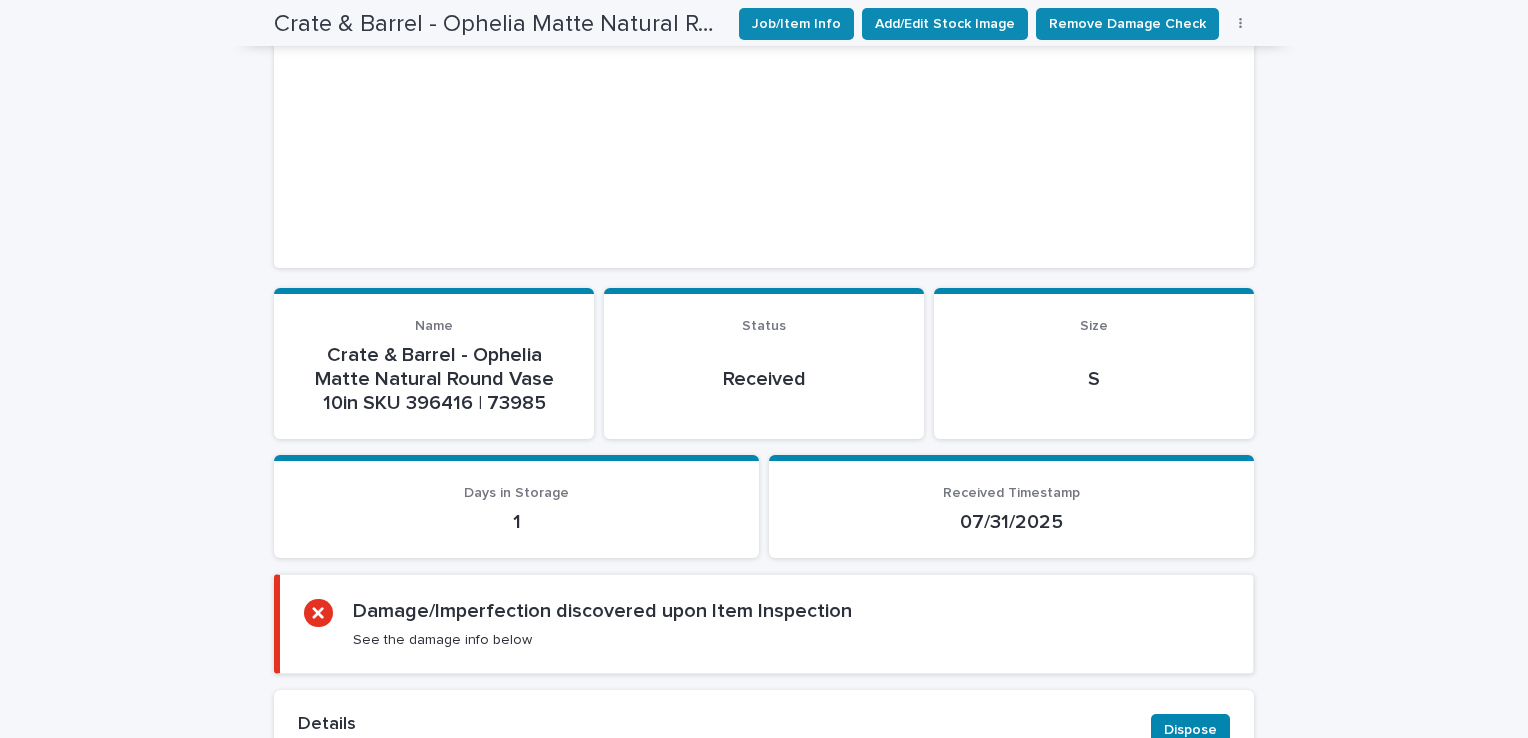 scroll, scrollTop: 800, scrollLeft: 0, axis: vertical 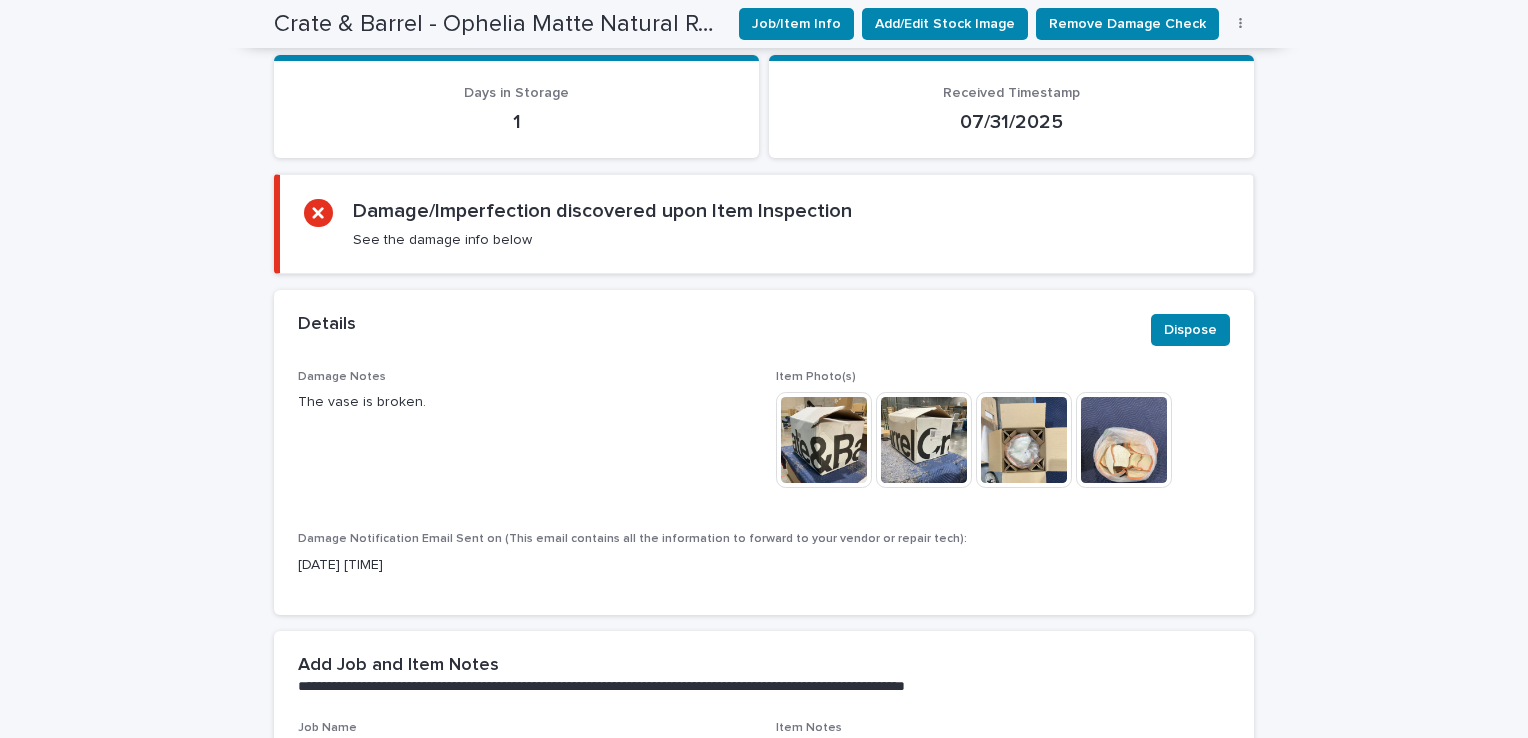 click at bounding box center [1024, 440] 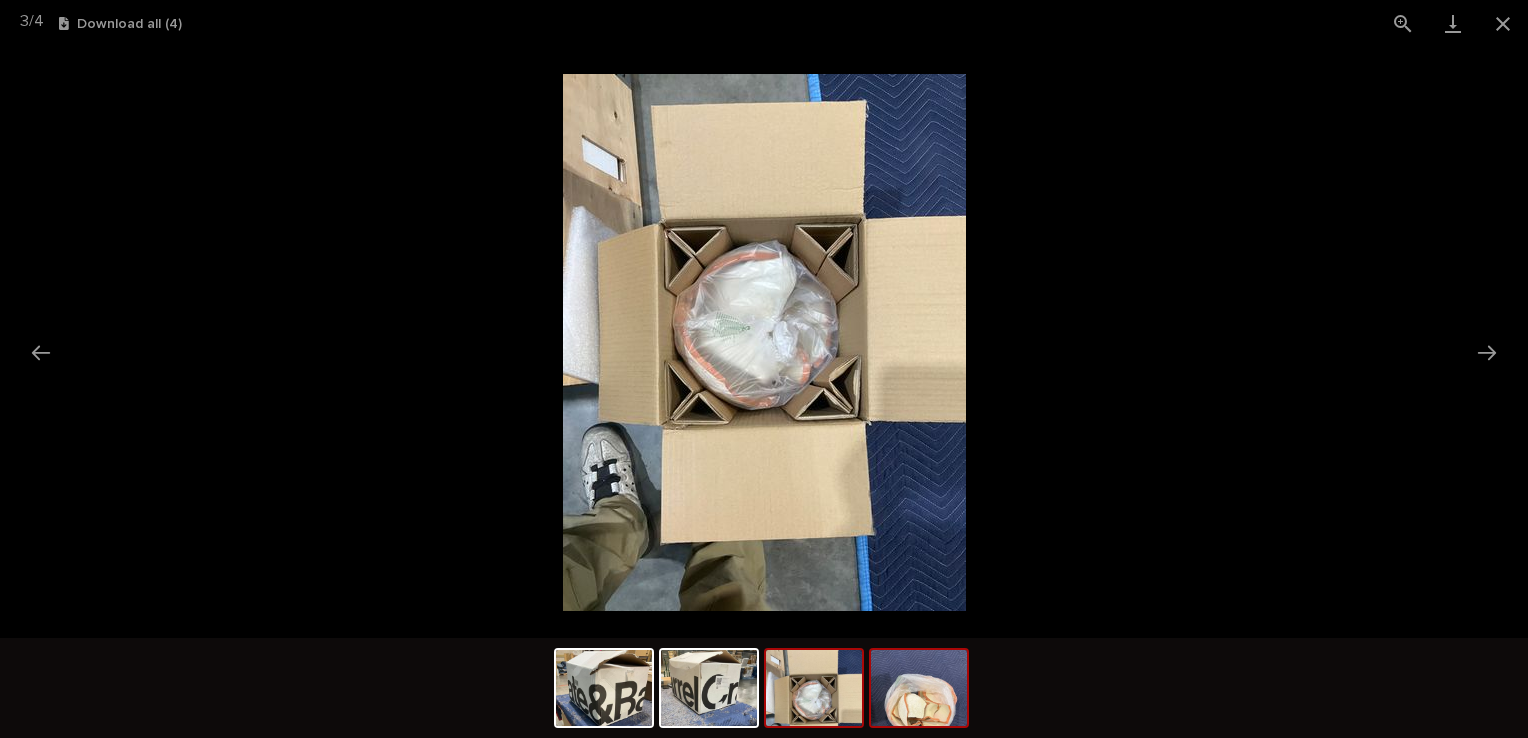 click at bounding box center [919, 688] 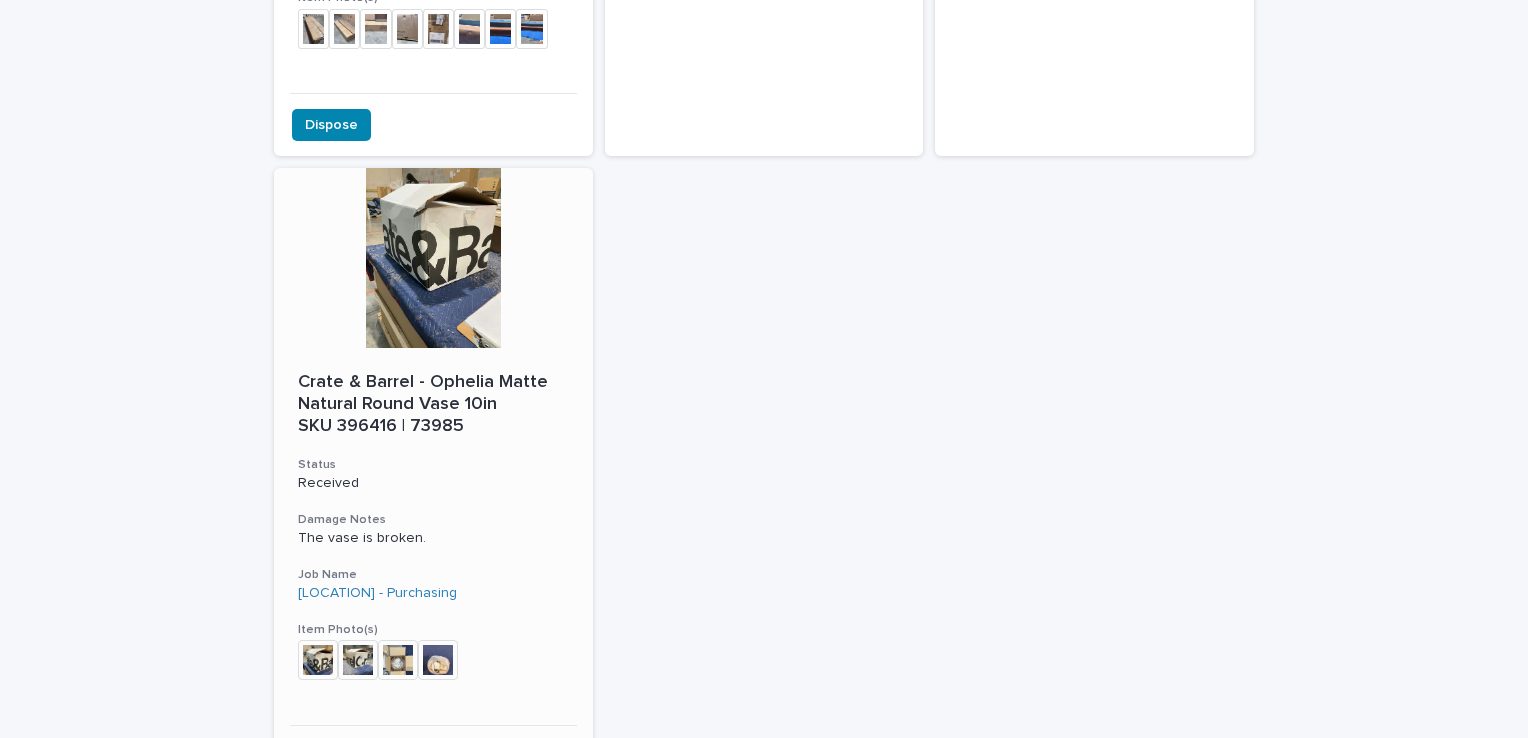 scroll, scrollTop: 1564, scrollLeft: 0, axis: vertical 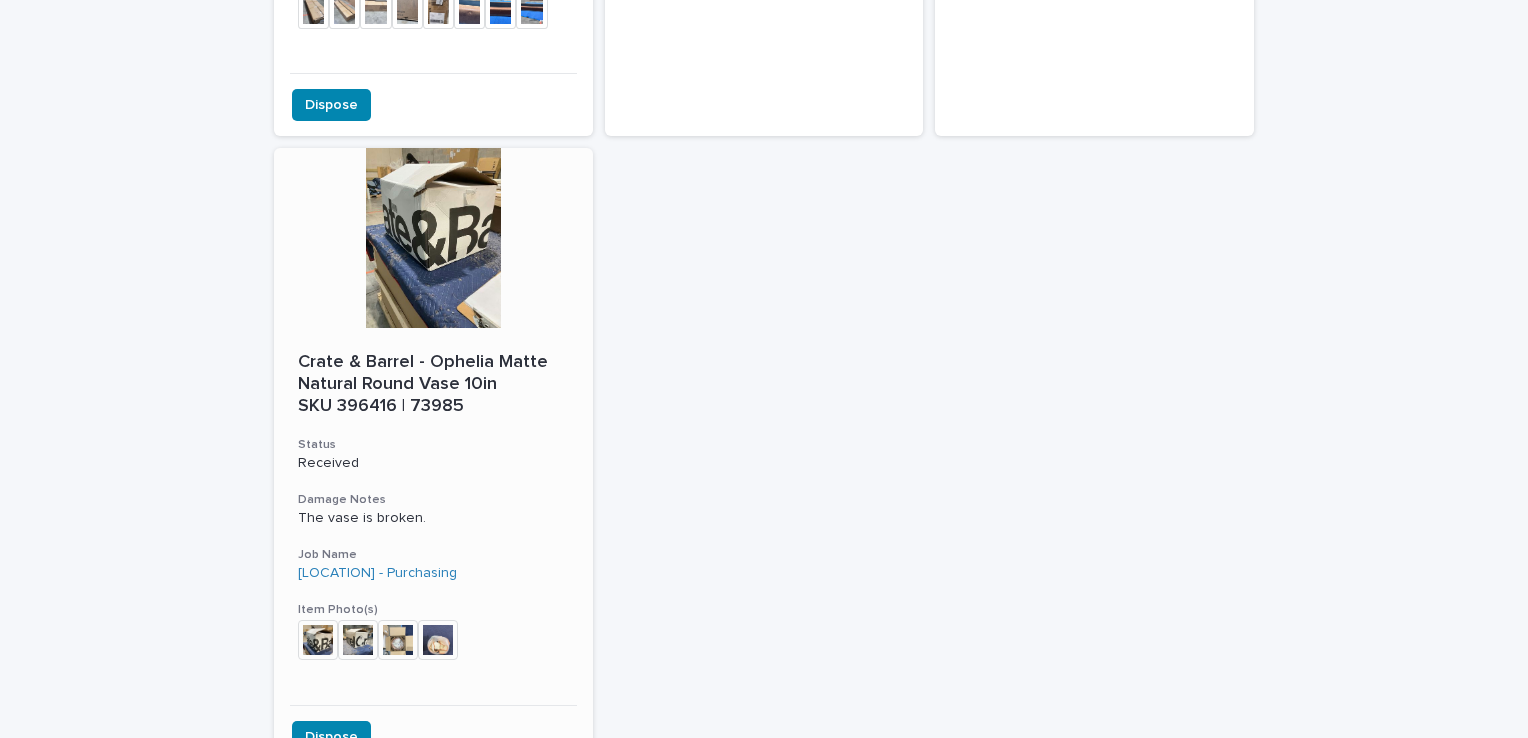 click at bounding box center (433, 238) 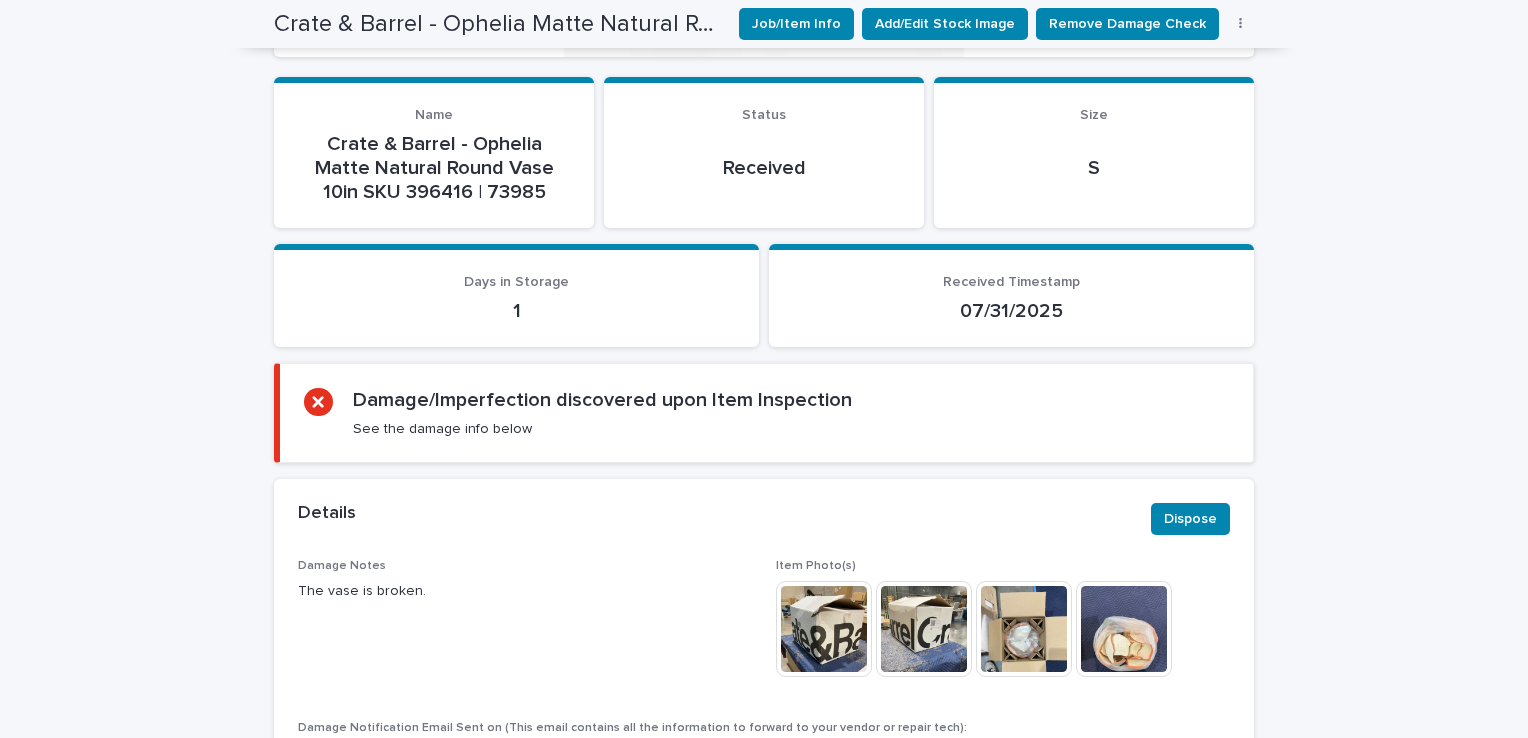 scroll, scrollTop: 600, scrollLeft: 0, axis: vertical 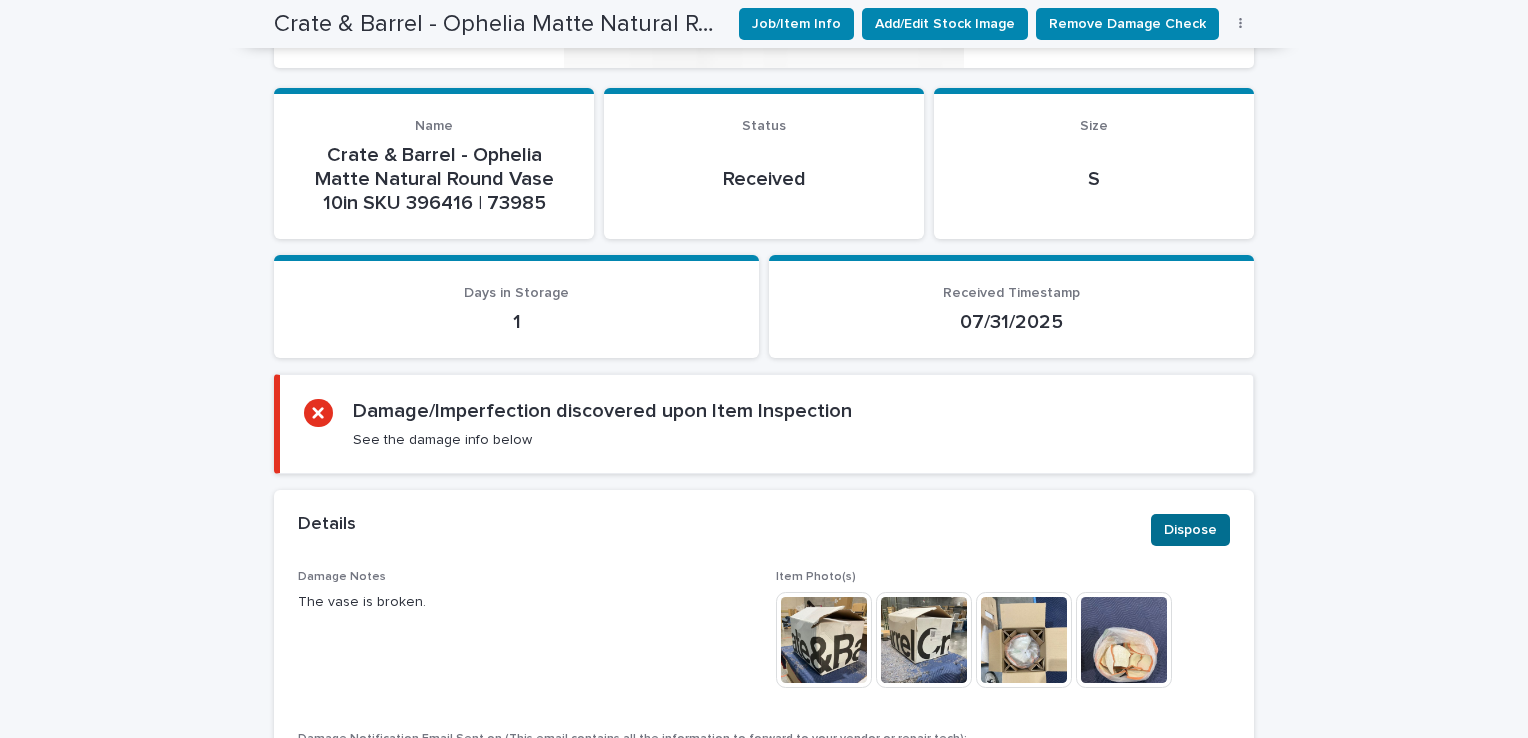 click on "Dispose" at bounding box center [1190, 530] 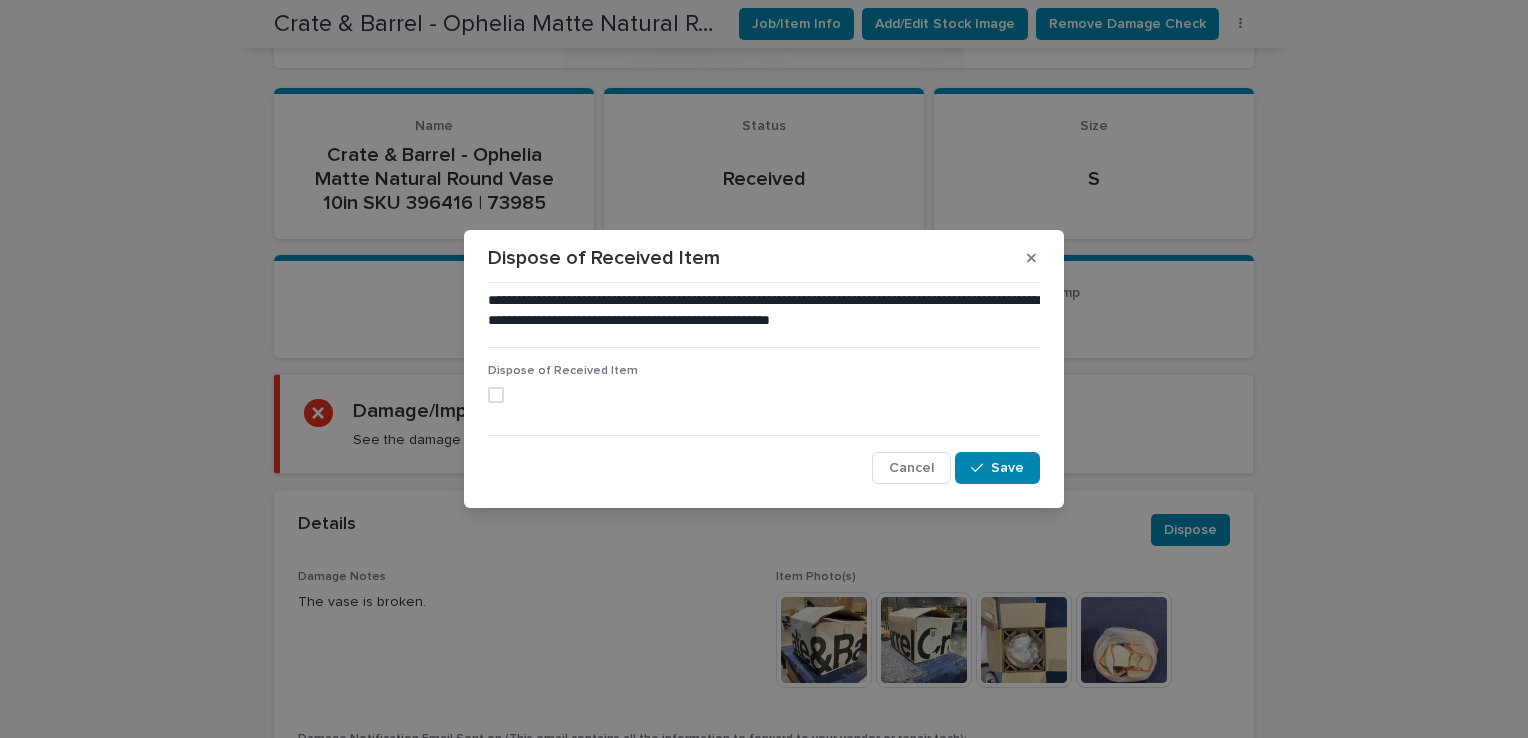 click at bounding box center (496, 395) 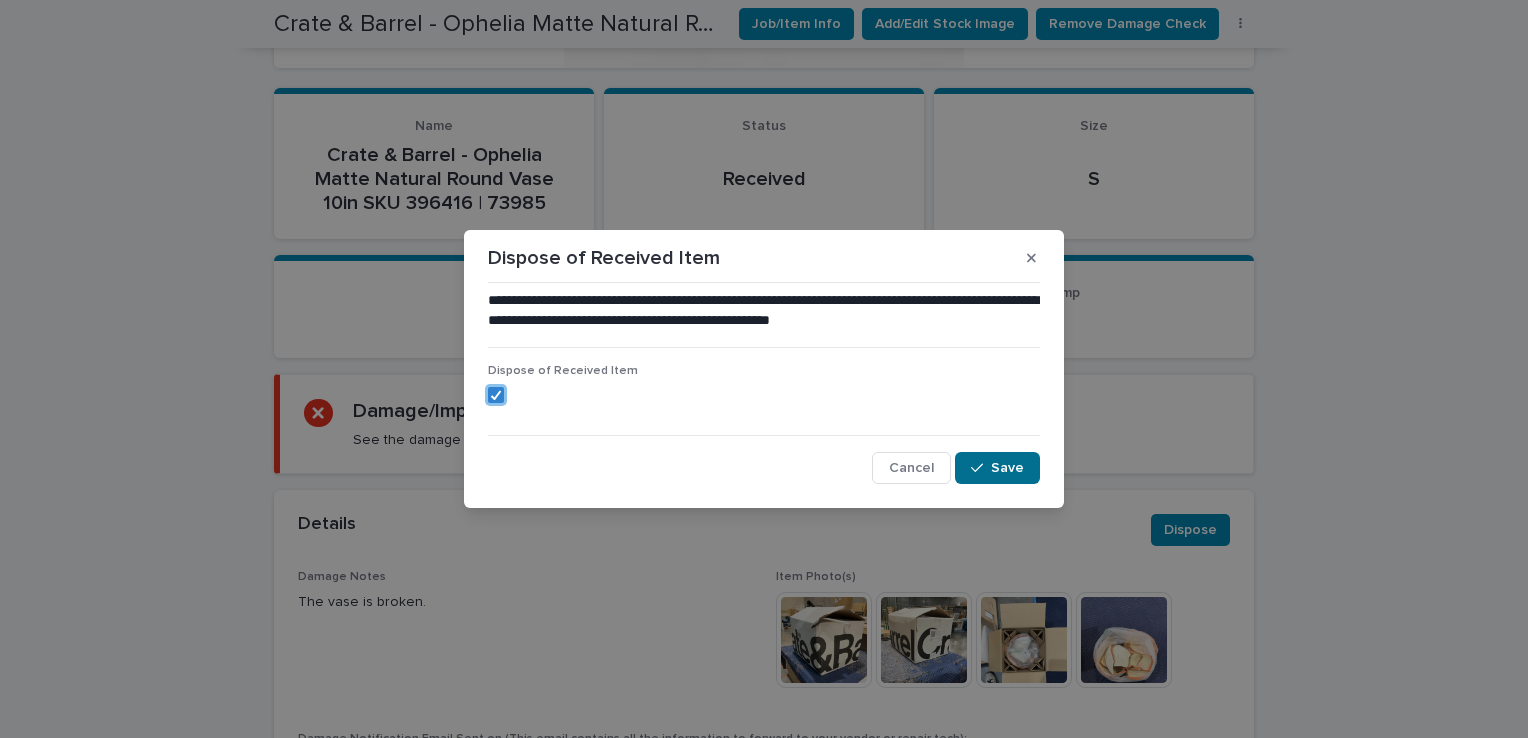 click at bounding box center (981, 468) 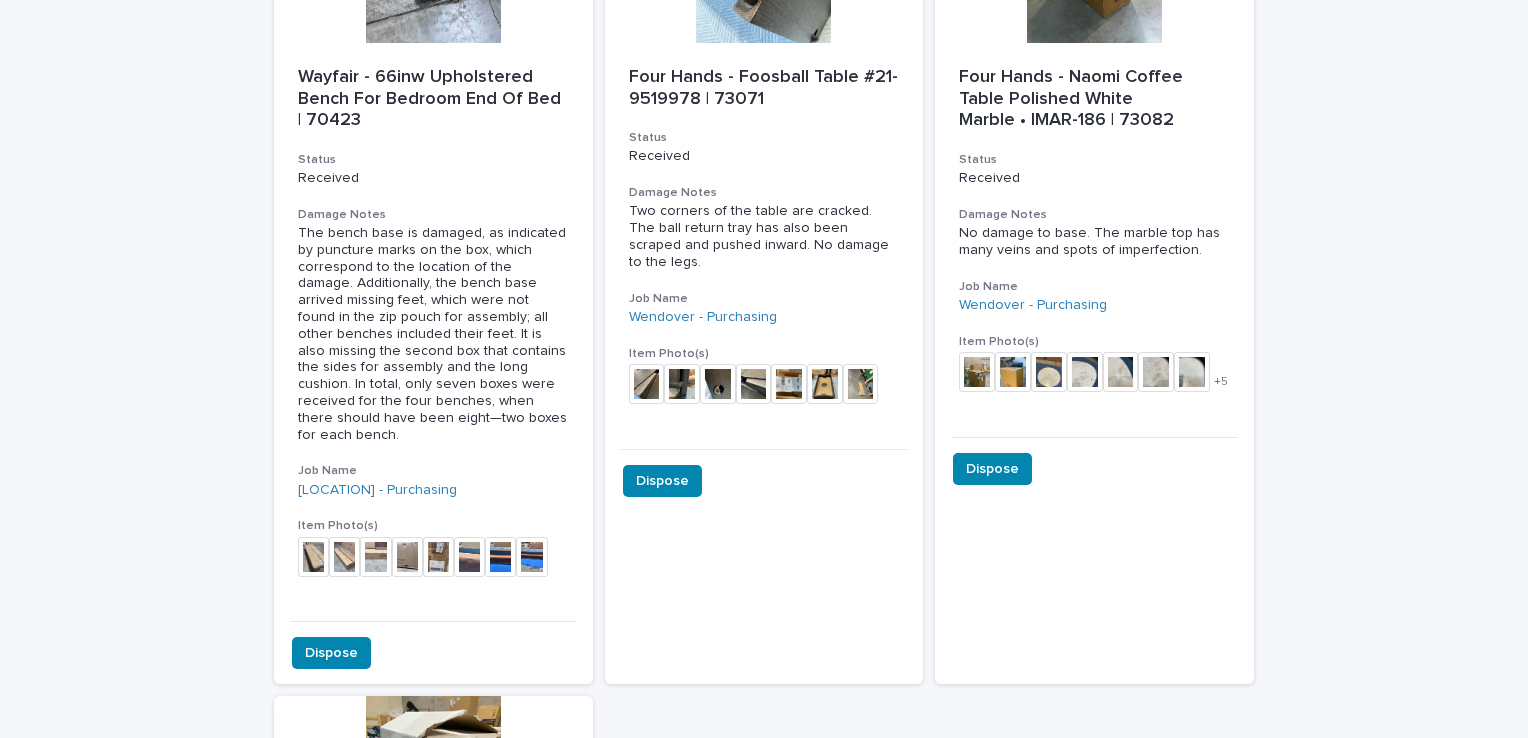 scroll, scrollTop: 864, scrollLeft: 0, axis: vertical 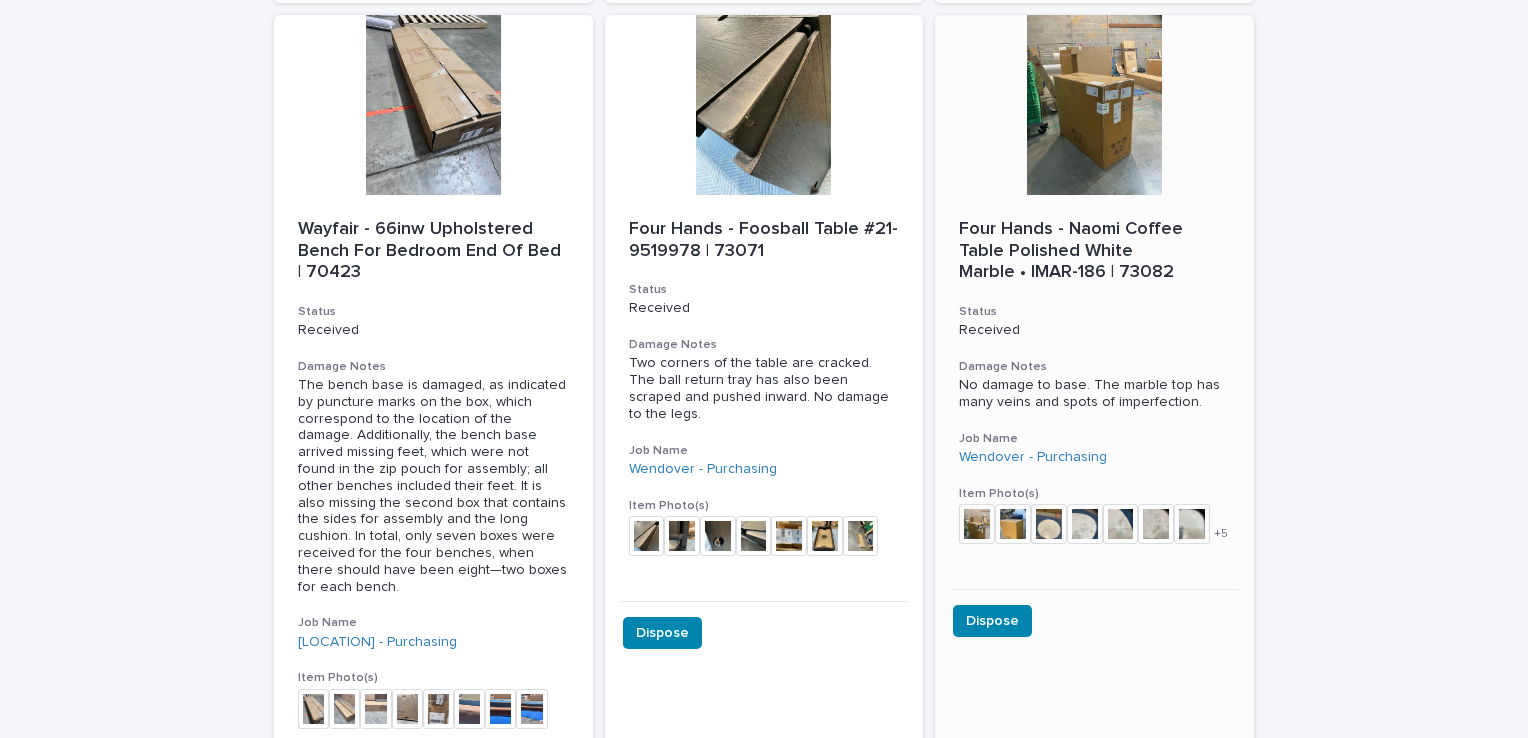 click at bounding box center (1094, 105) 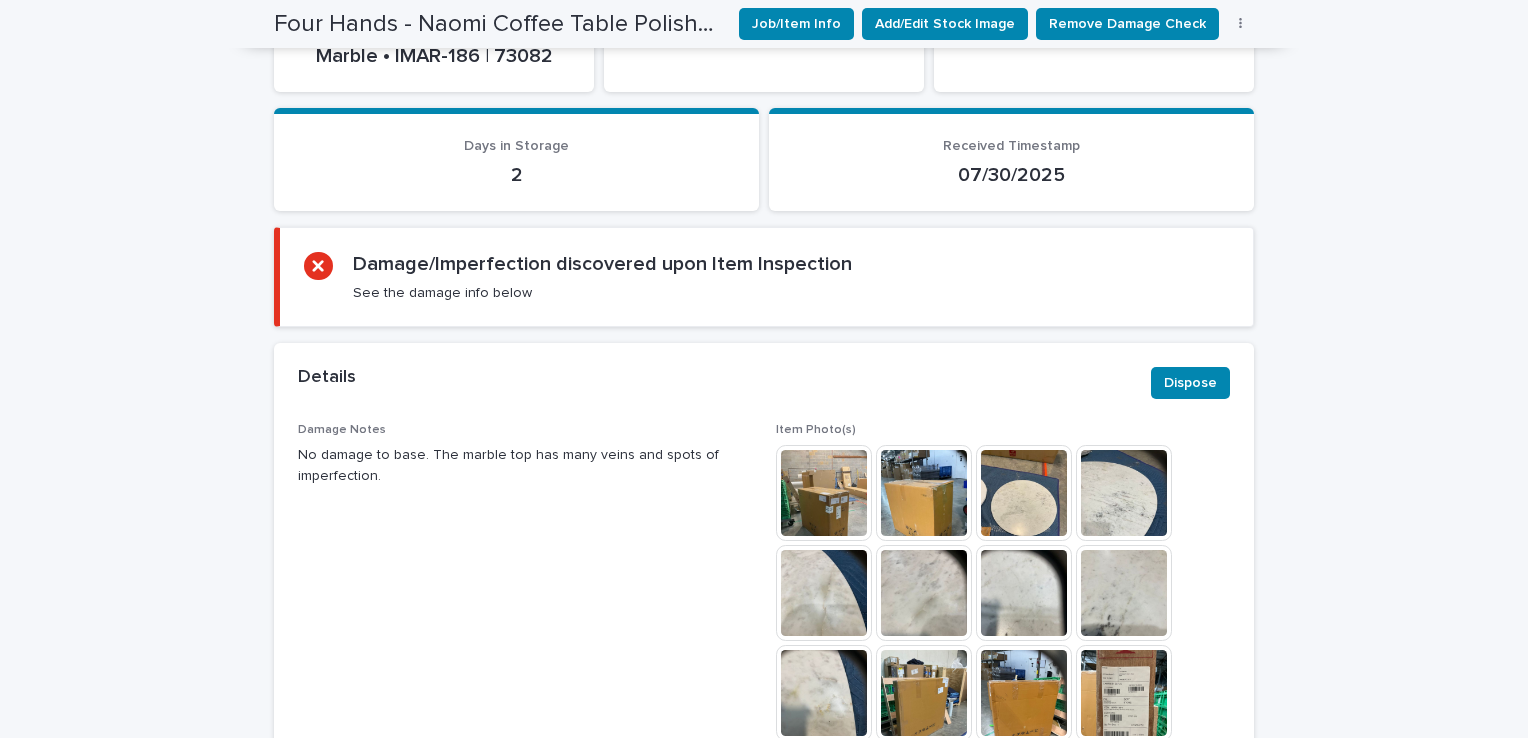 scroll, scrollTop: 800, scrollLeft: 0, axis: vertical 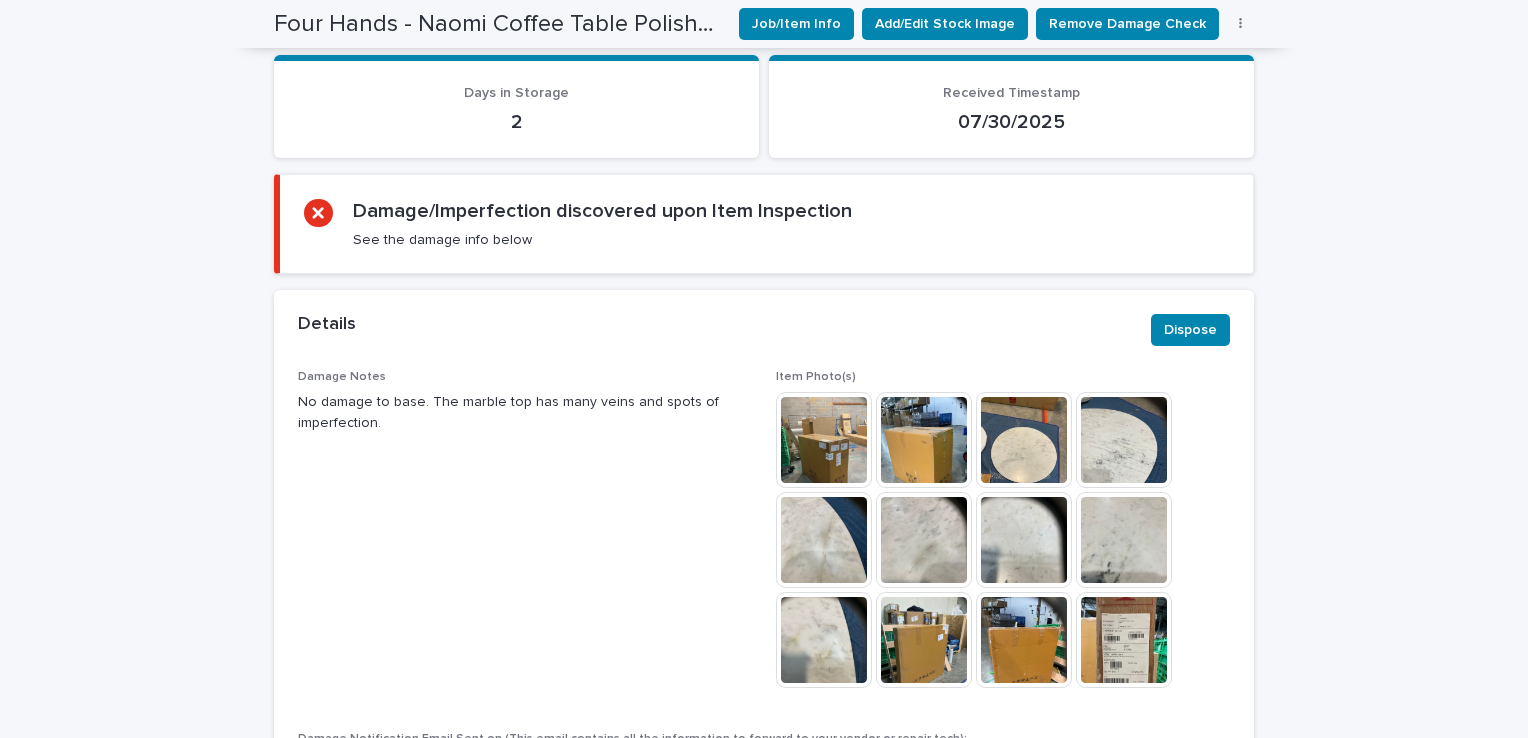 click at bounding box center (1124, 440) 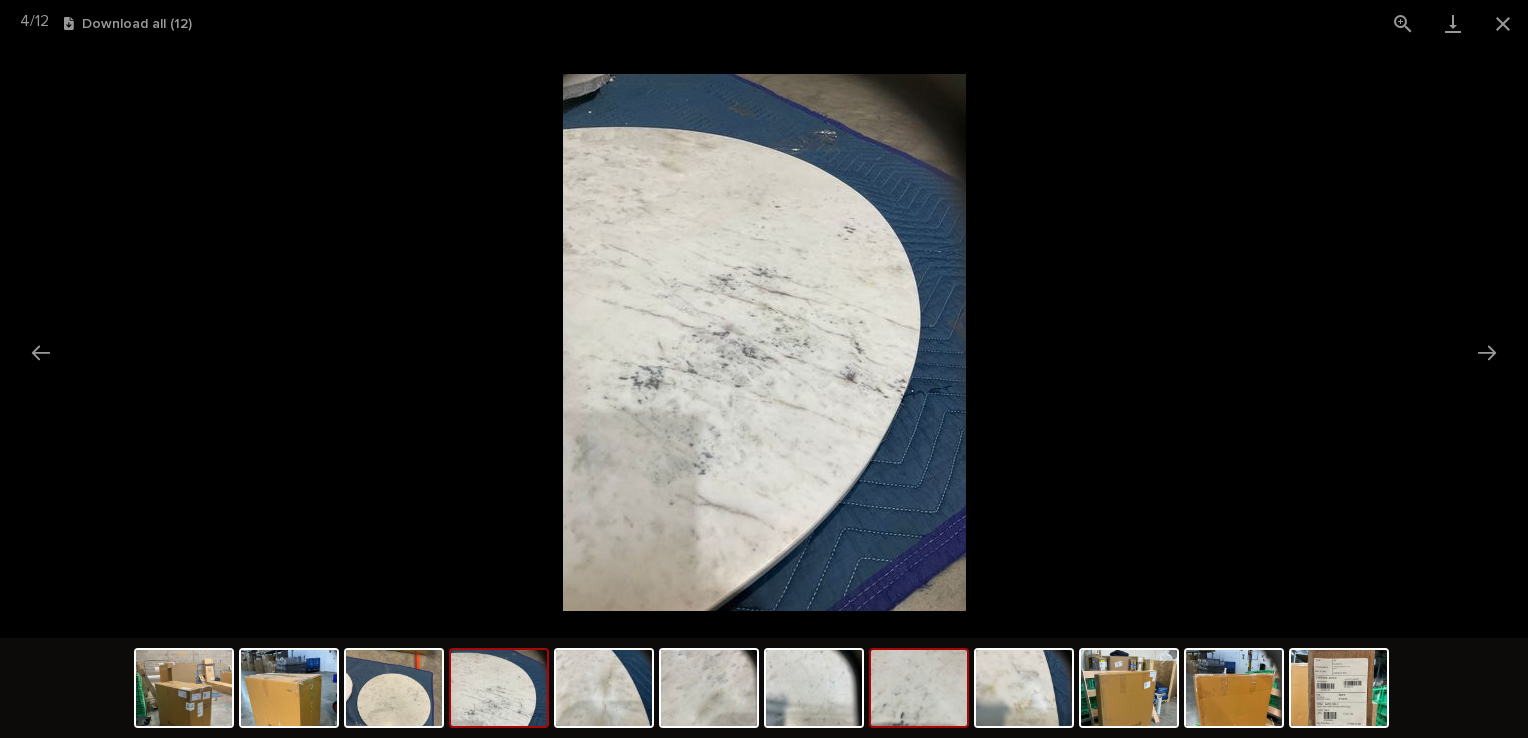 click at bounding box center (919, 688) 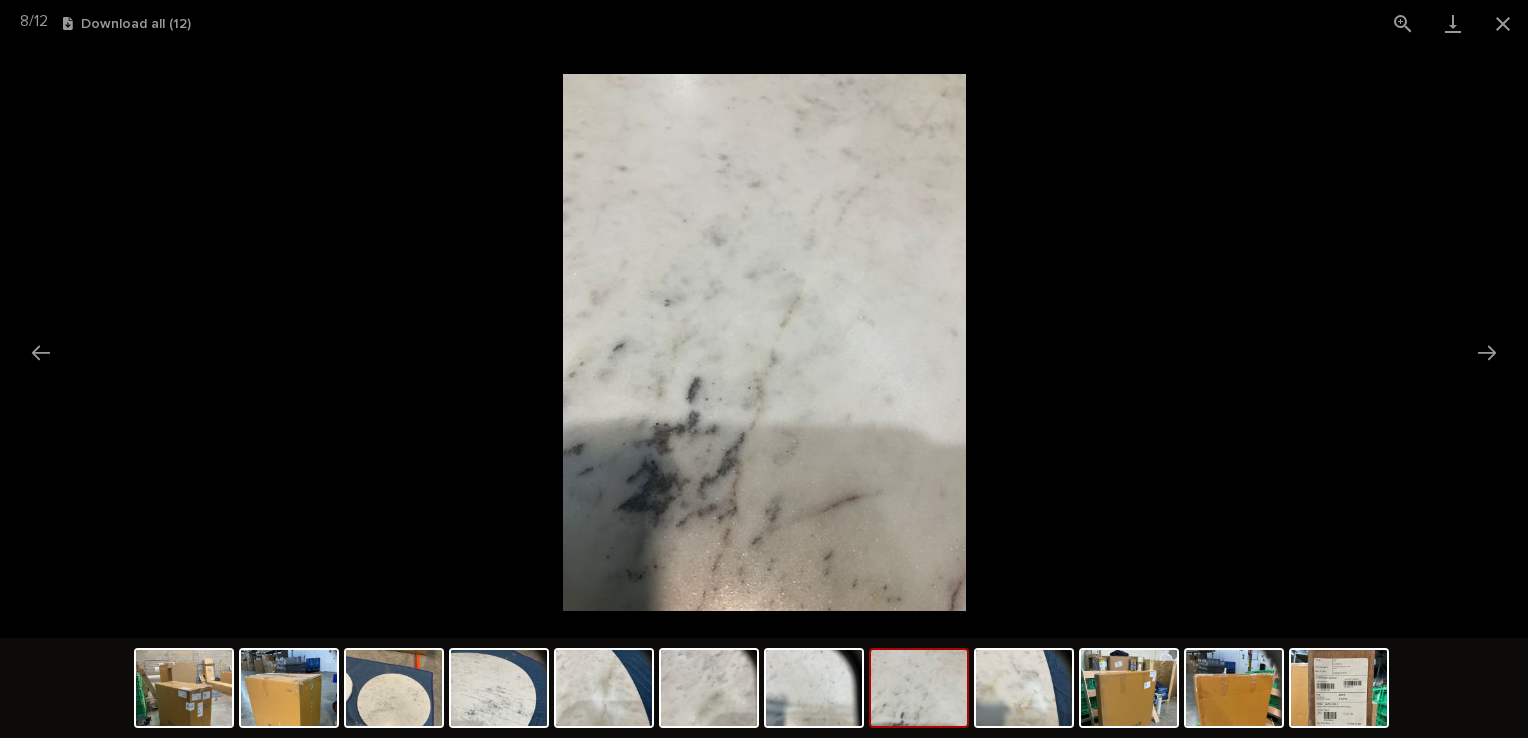 click at bounding box center (919, 688) 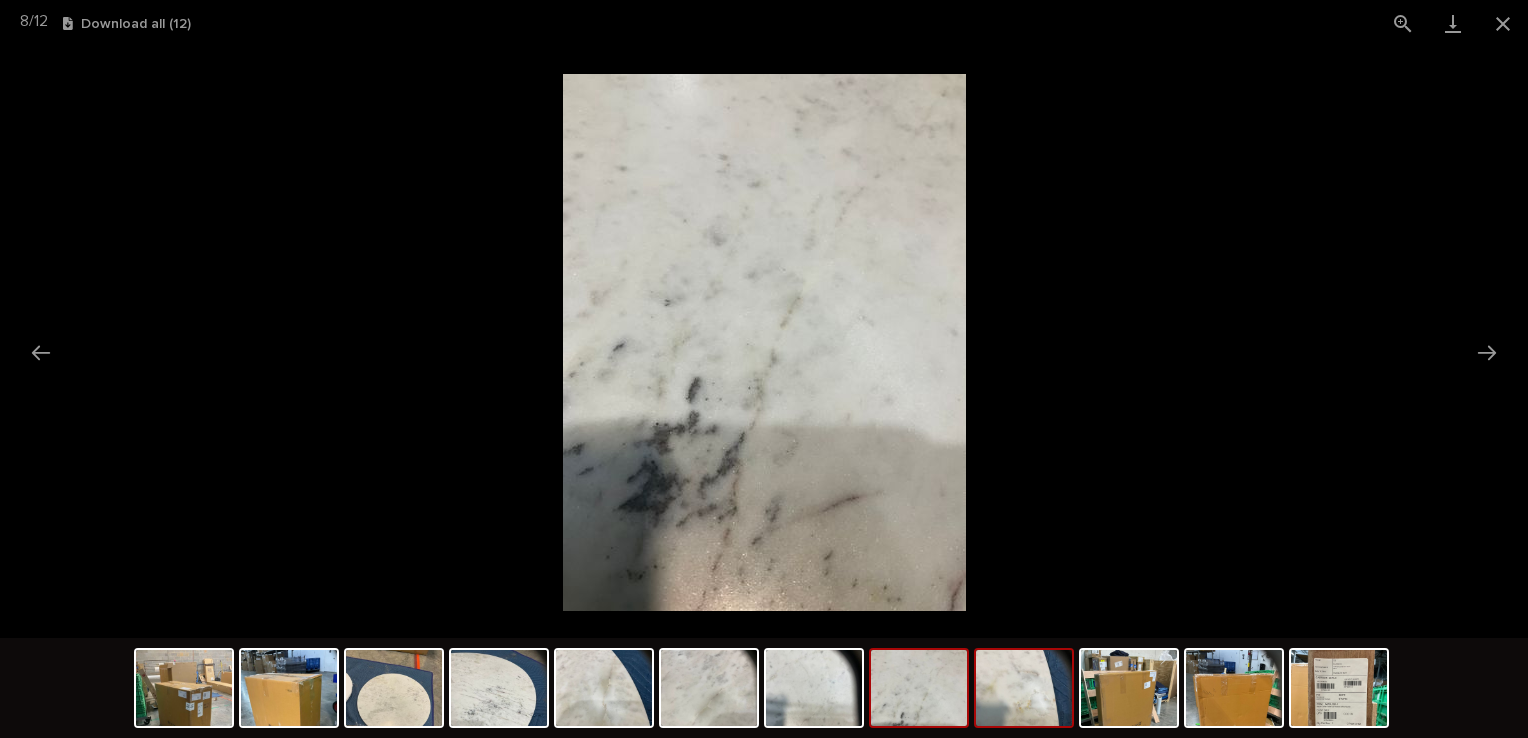 click at bounding box center [1024, 688] 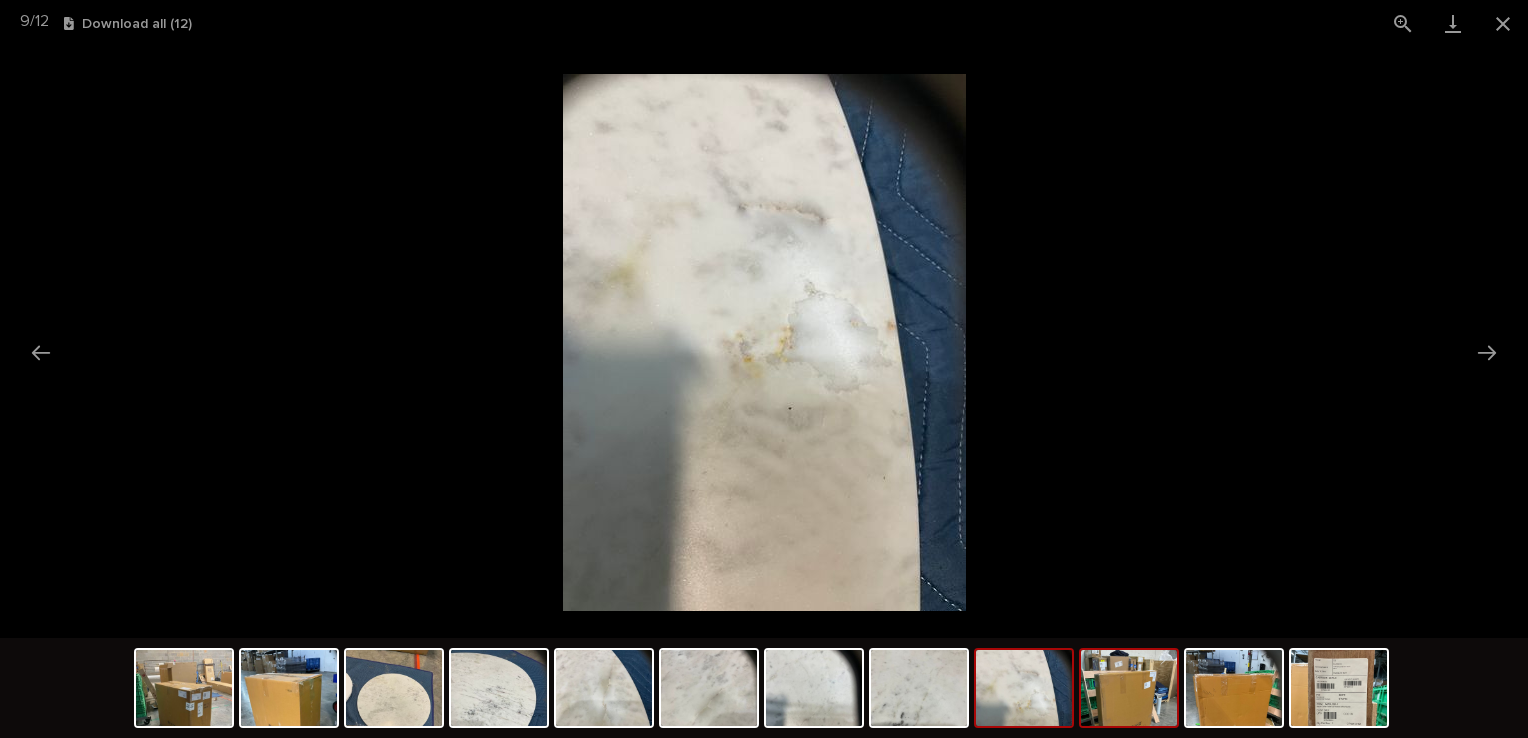 click at bounding box center (1129, 688) 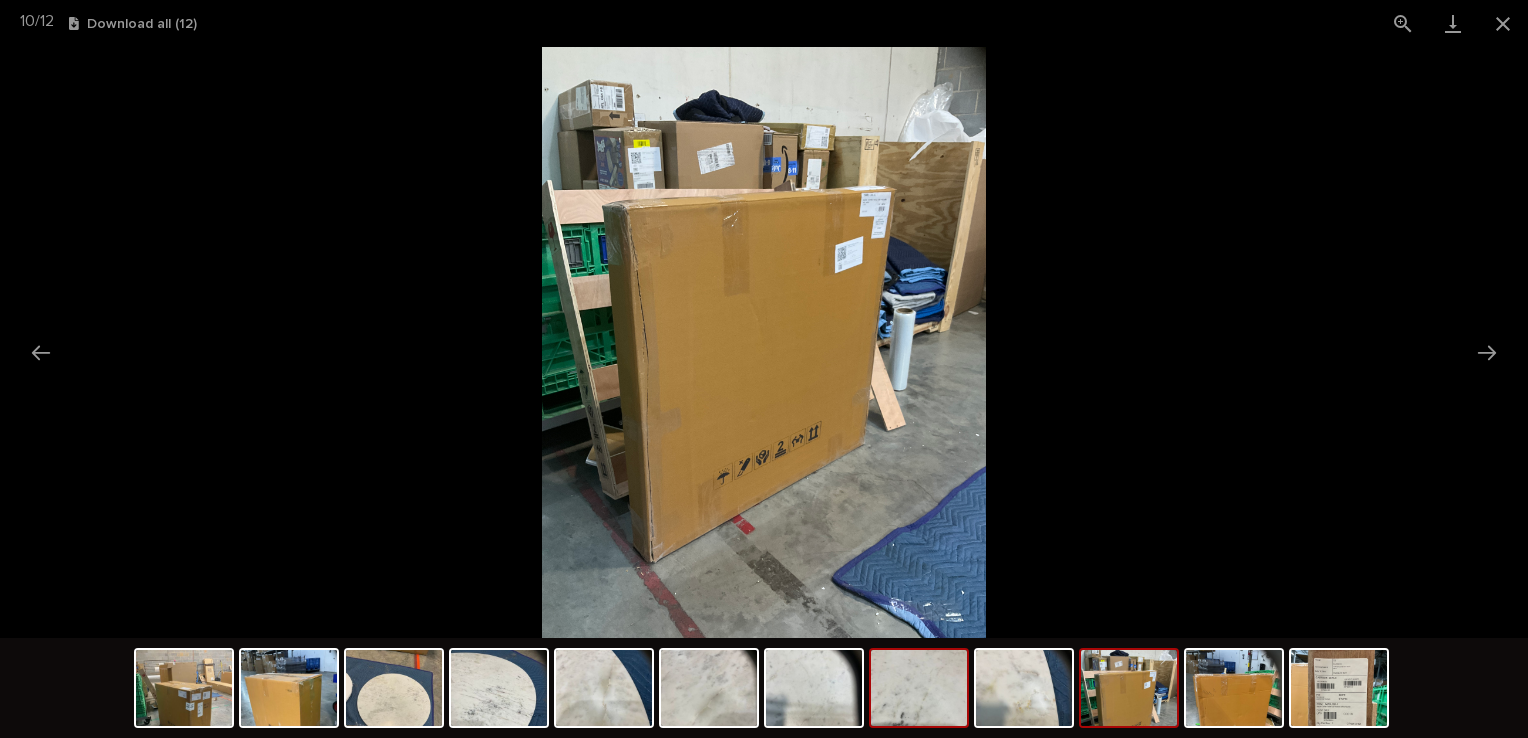 click at bounding box center [919, 688] 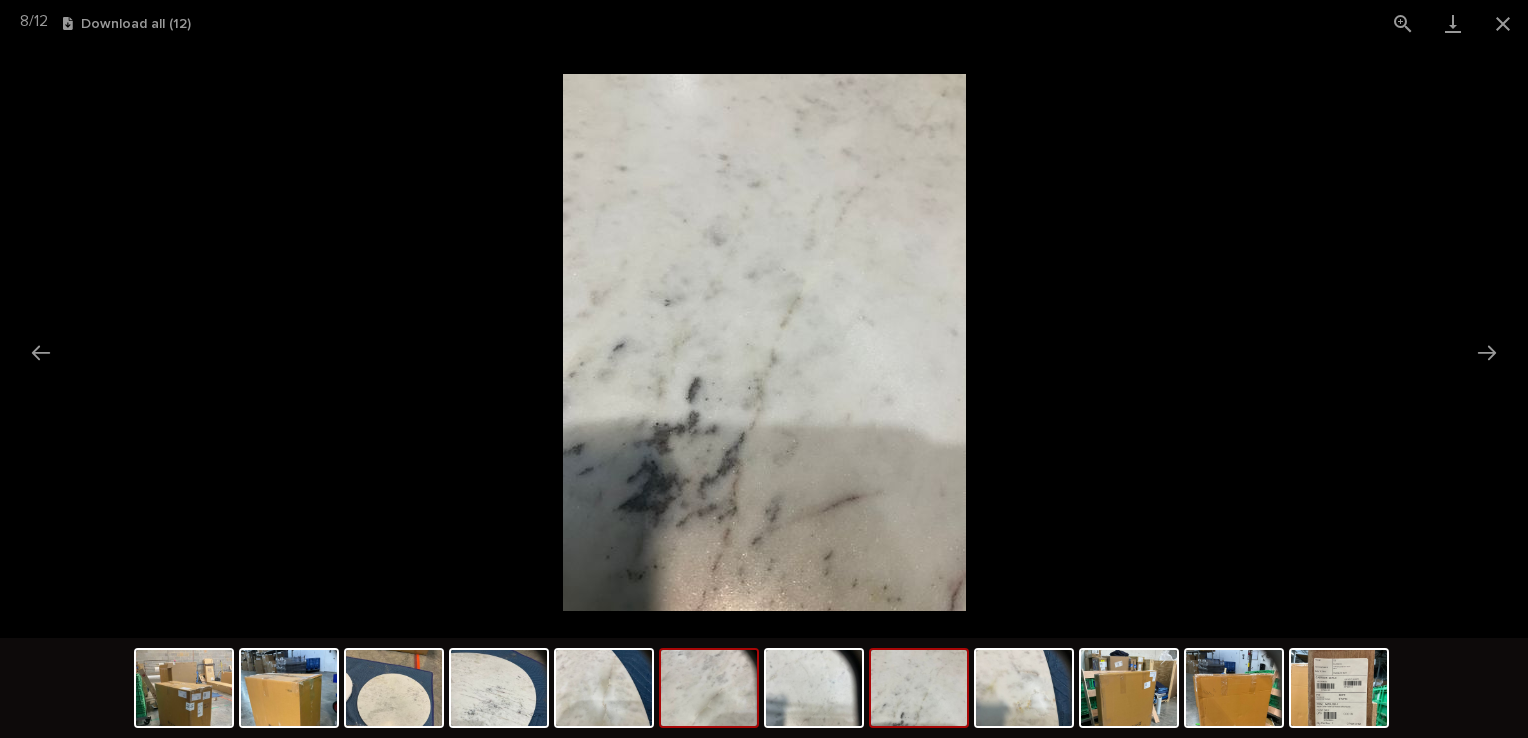 click at bounding box center [709, 688] 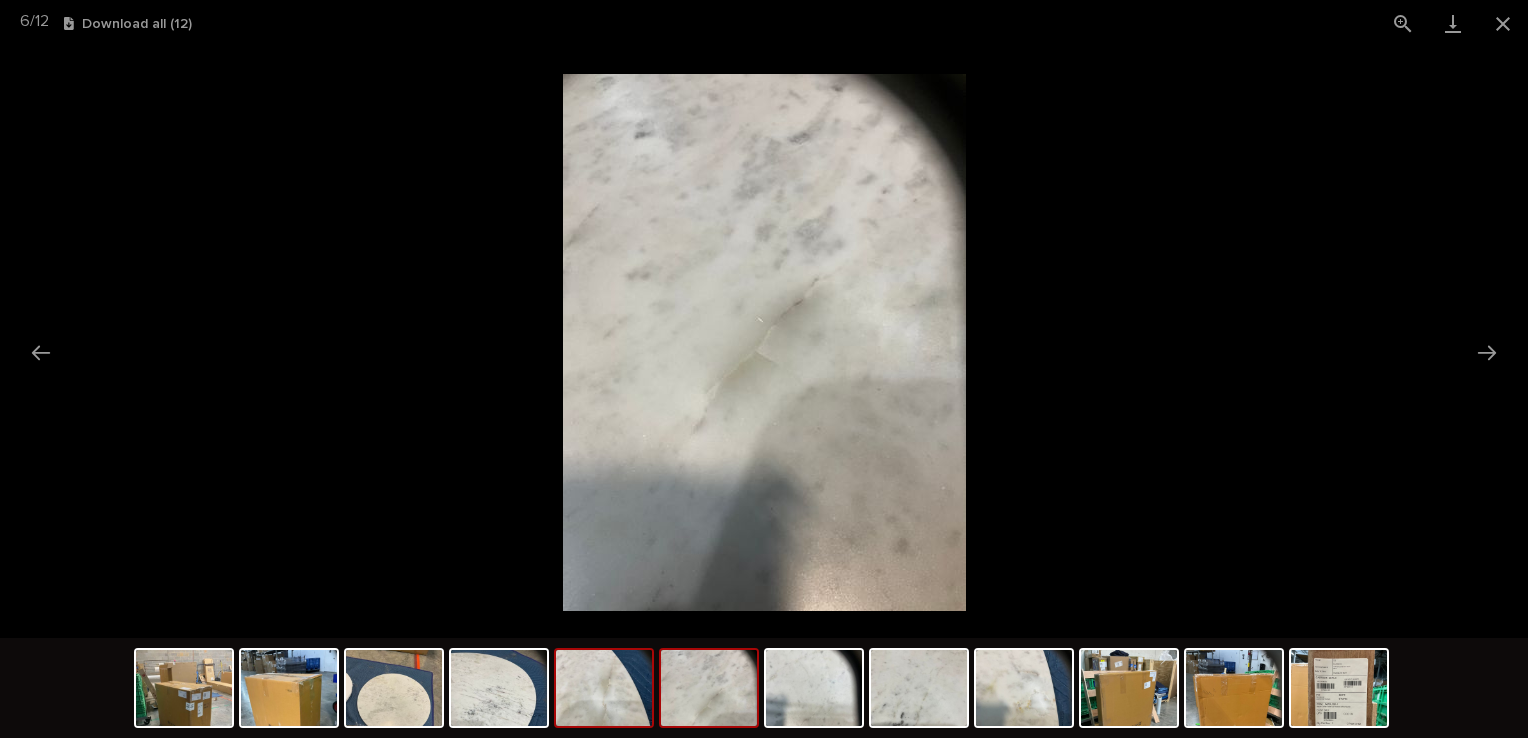click at bounding box center (604, 688) 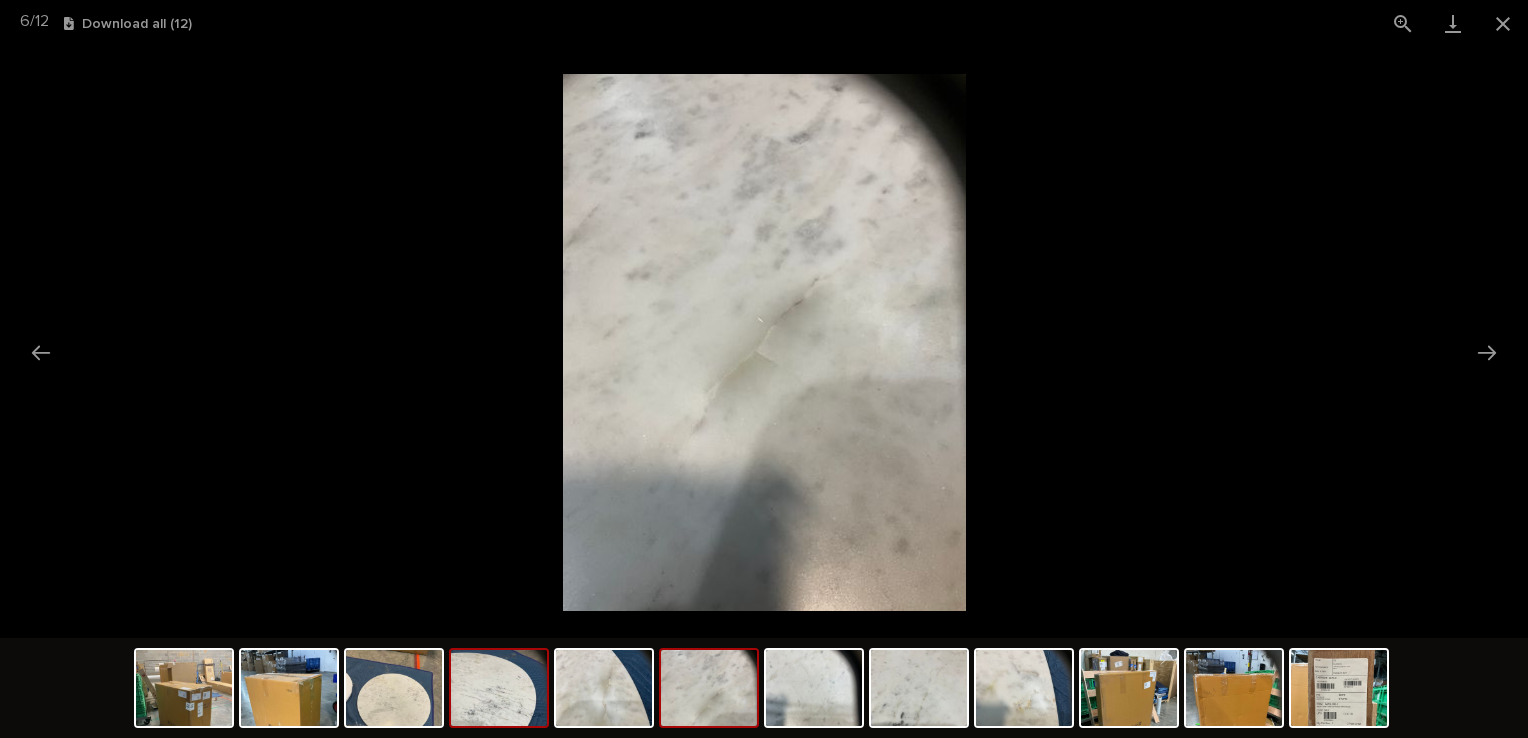 click at bounding box center (499, 688) 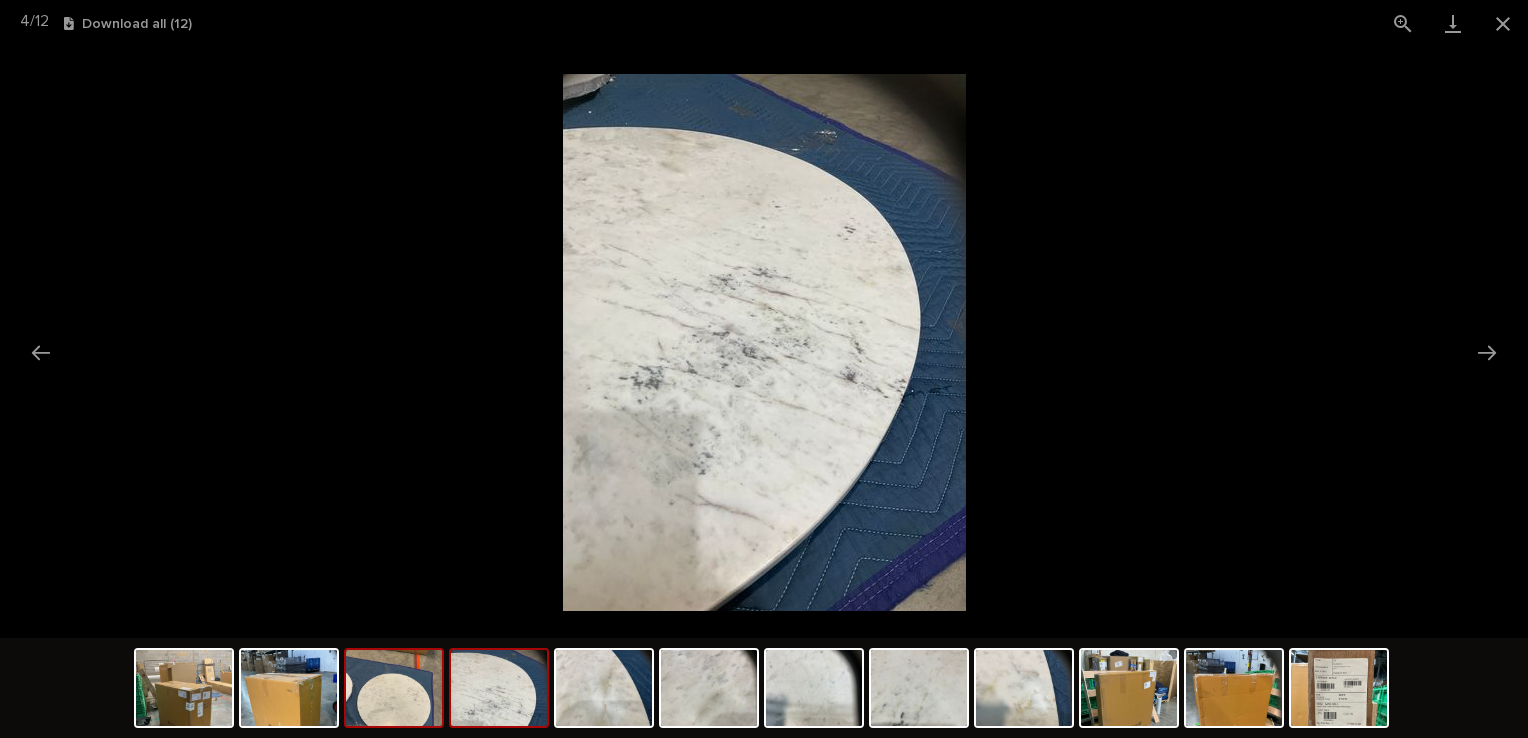click at bounding box center [394, 688] 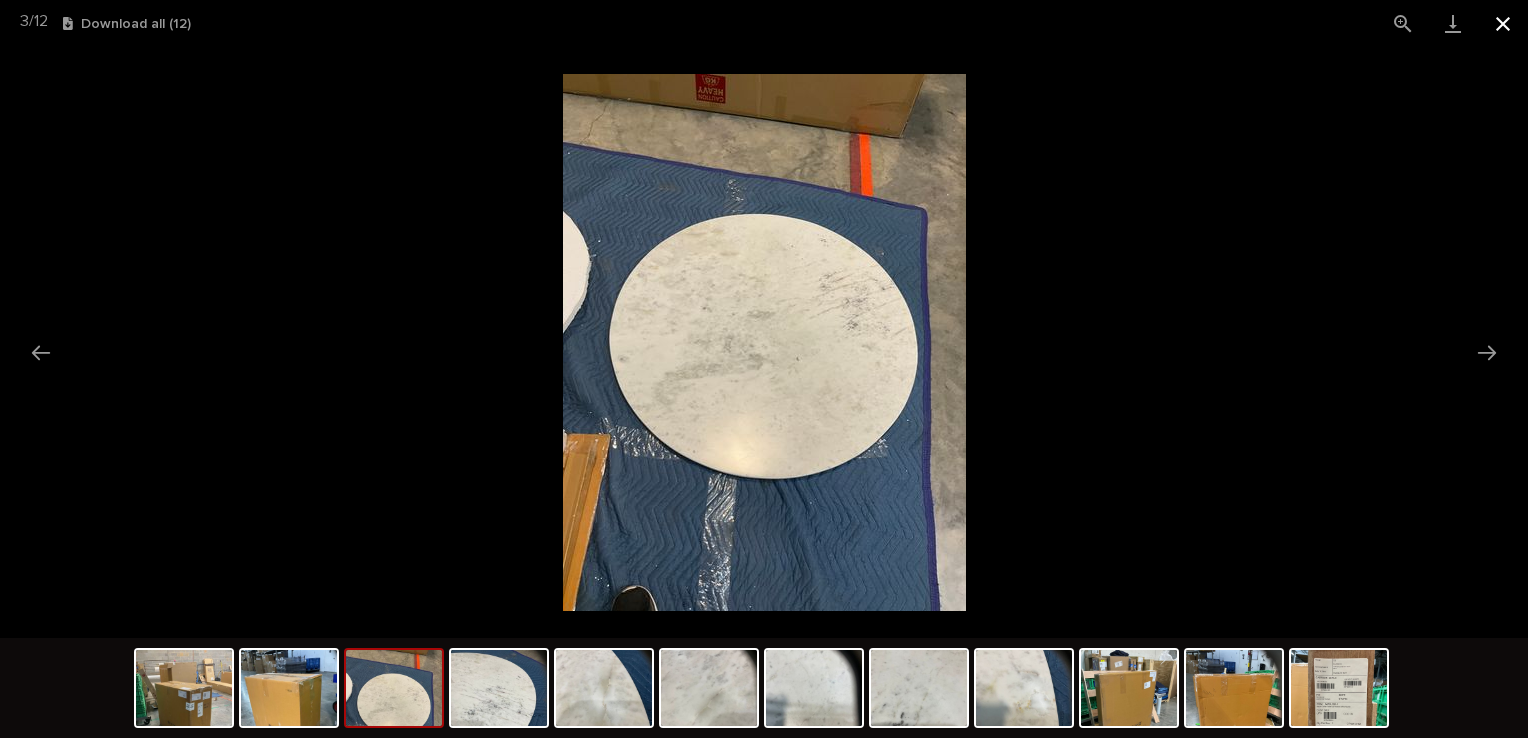 click at bounding box center [1503, 23] 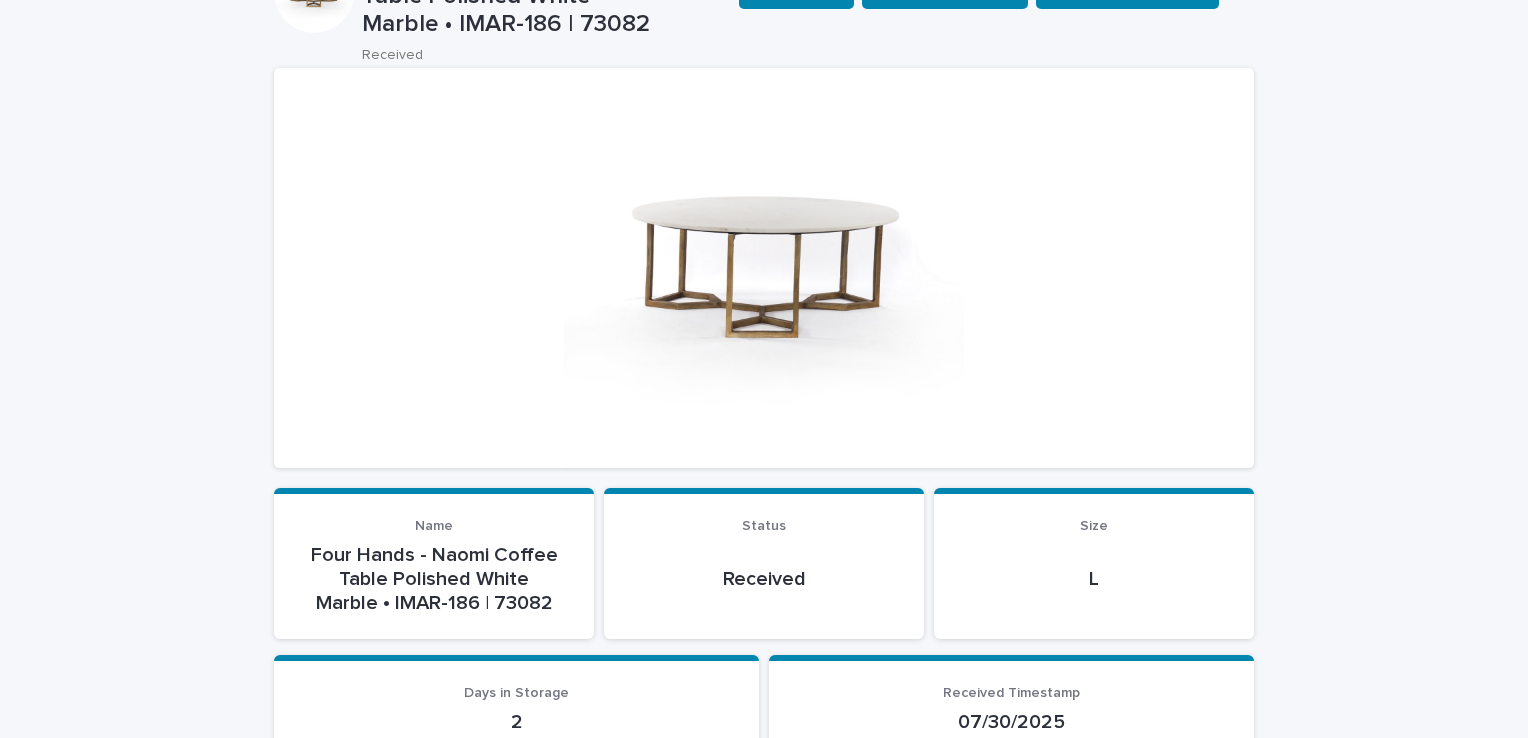 scroll, scrollTop: 0, scrollLeft: 0, axis: both 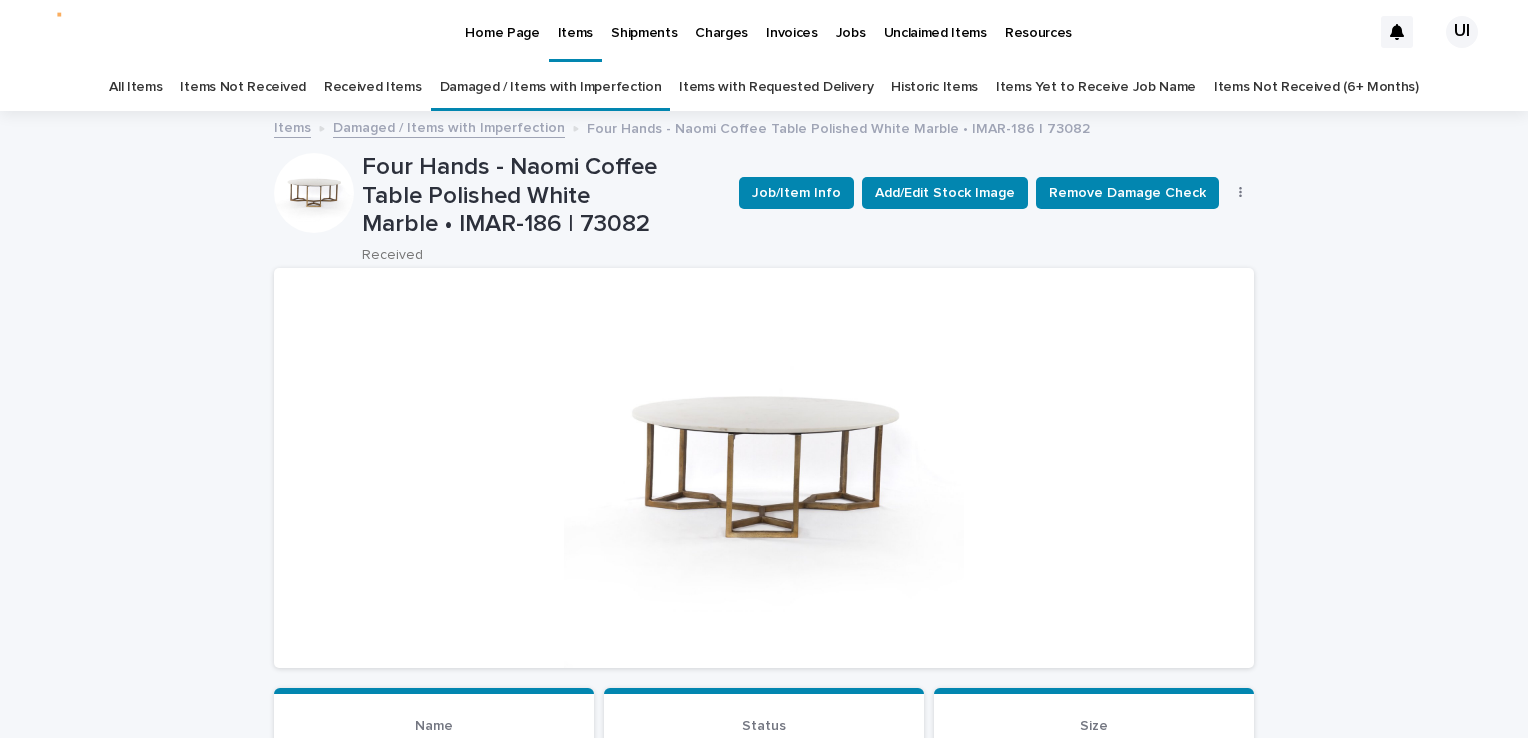 click on "Home Page" at bounding box center (502, 21) 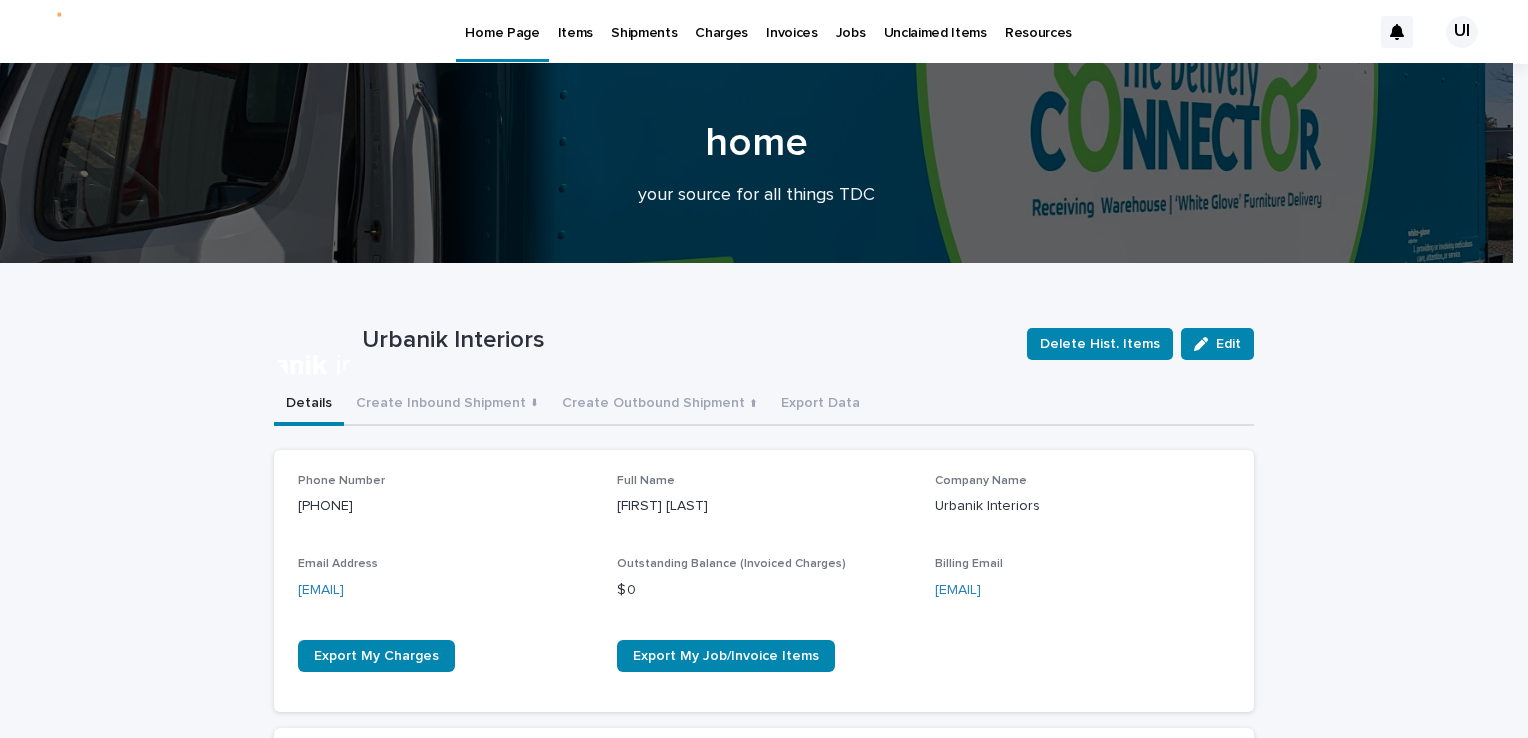click on "Items" at bounding box center (575, 21) 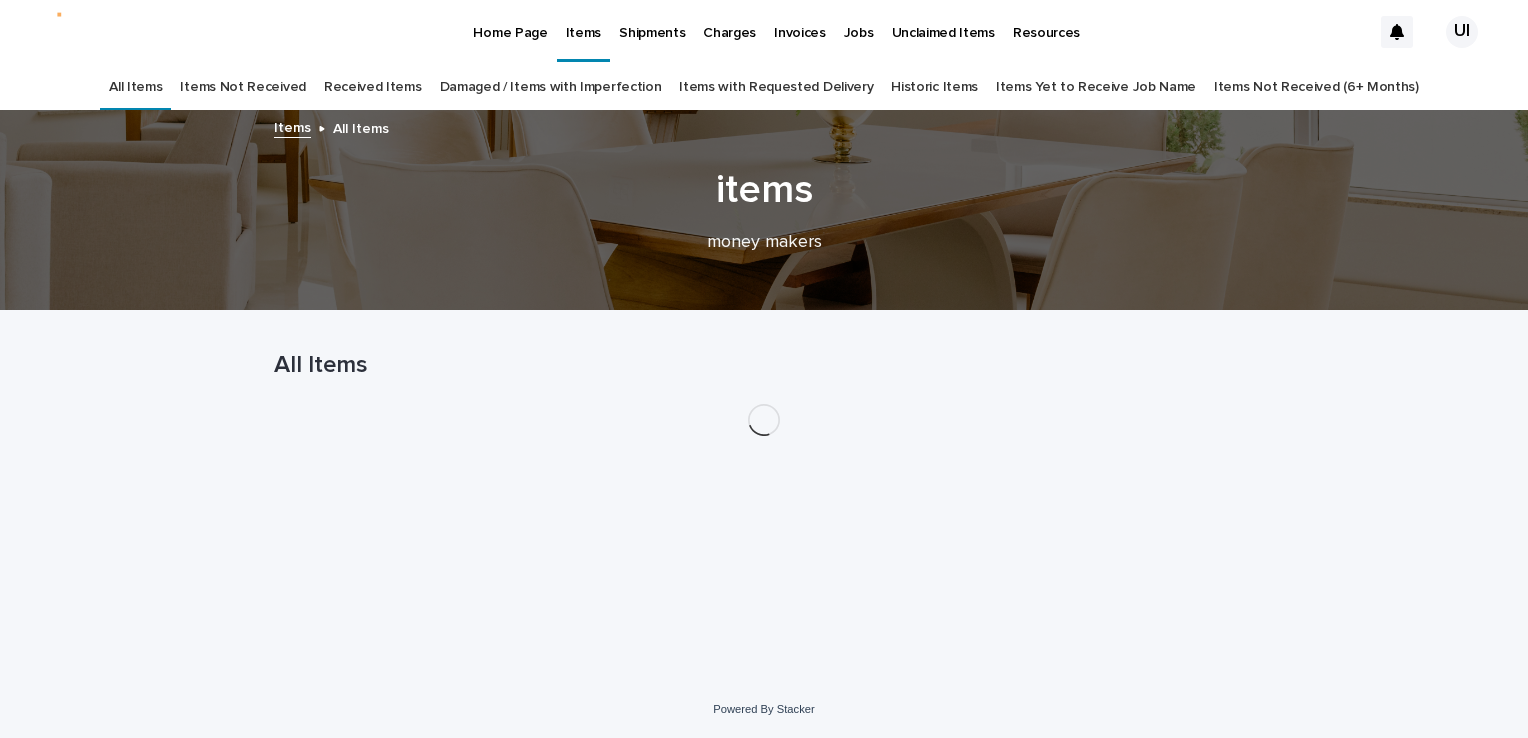 click on "Received Items" at bounding box center (373, 87) 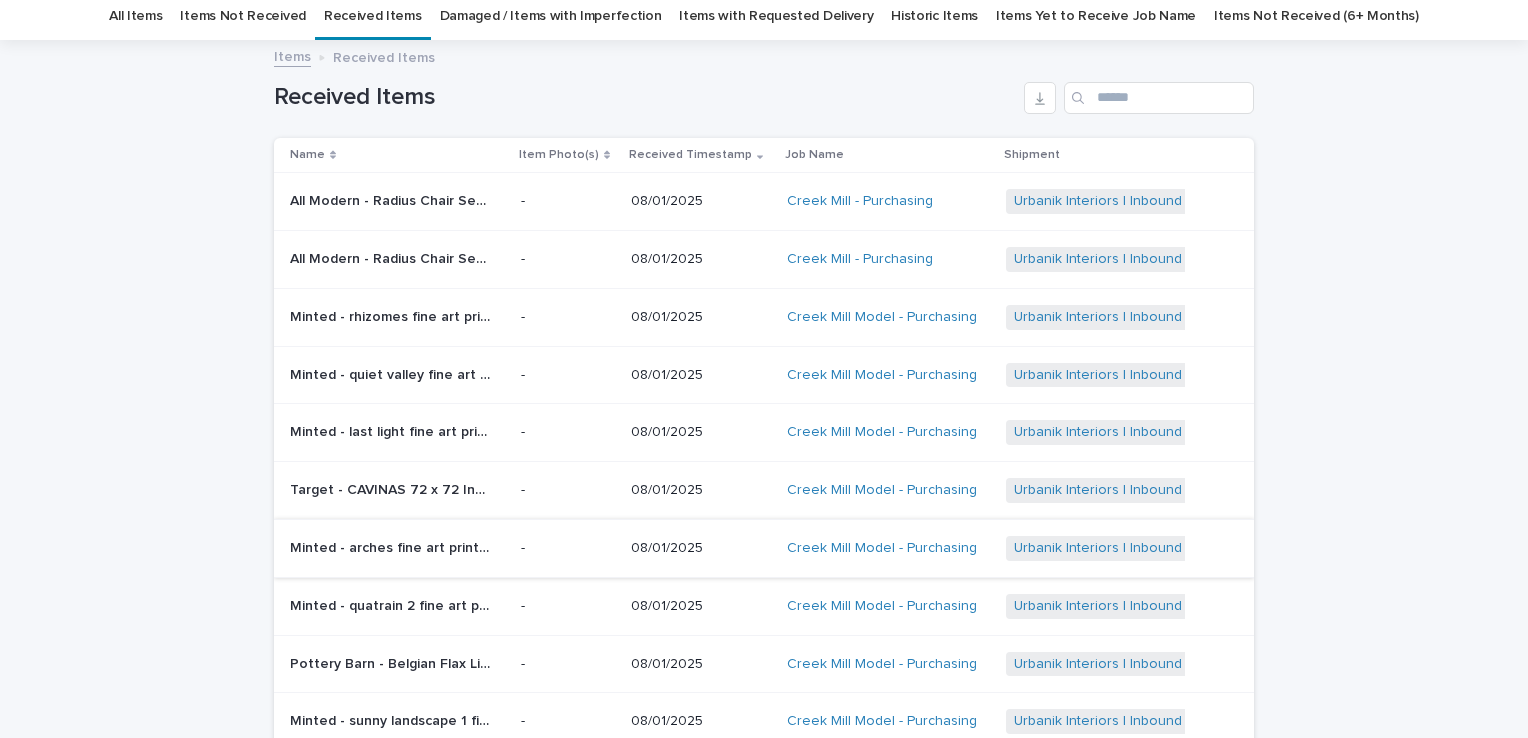 scroll, scrollTop: 200, scrollLeft: 0, axis: vertical 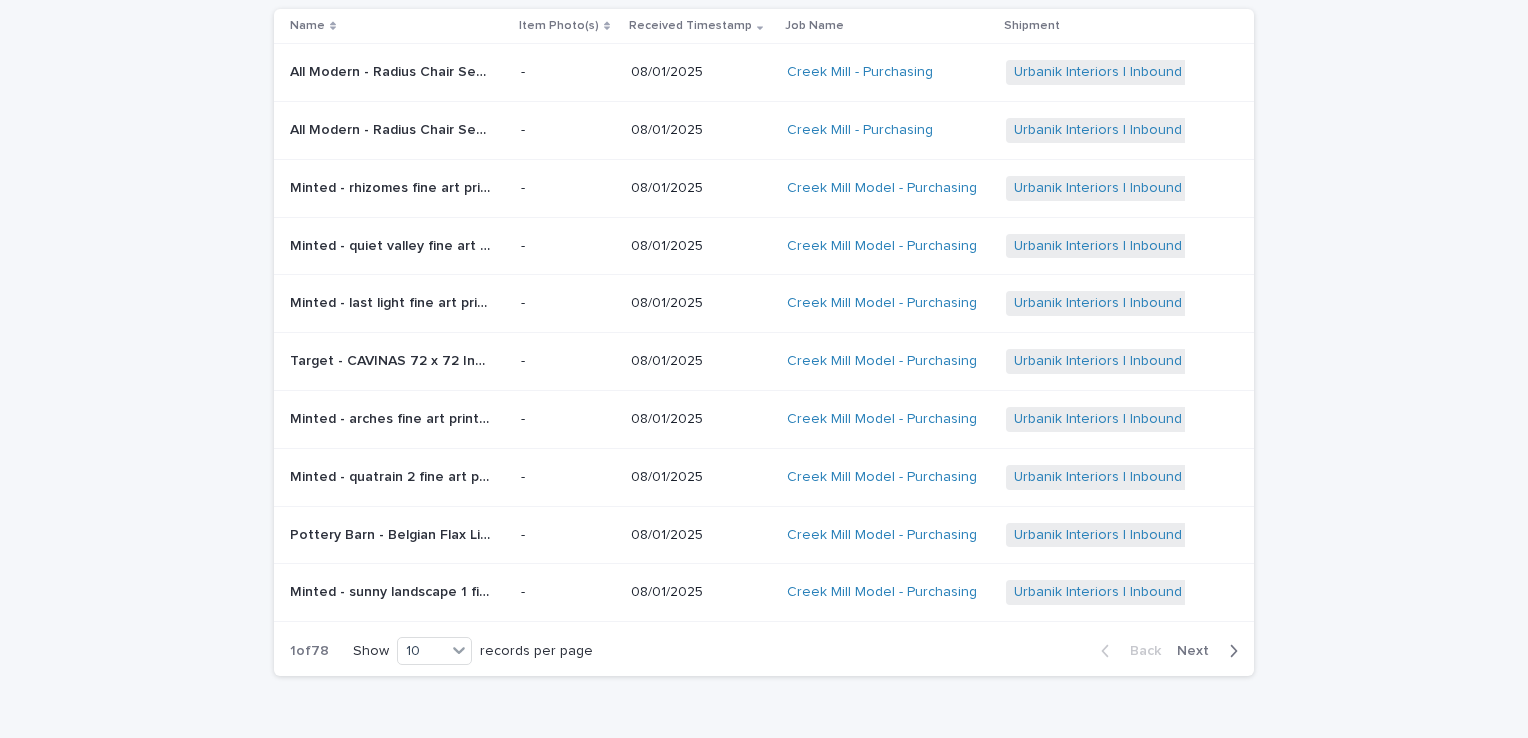 click on "Next" at bounding box center [1211, 651] 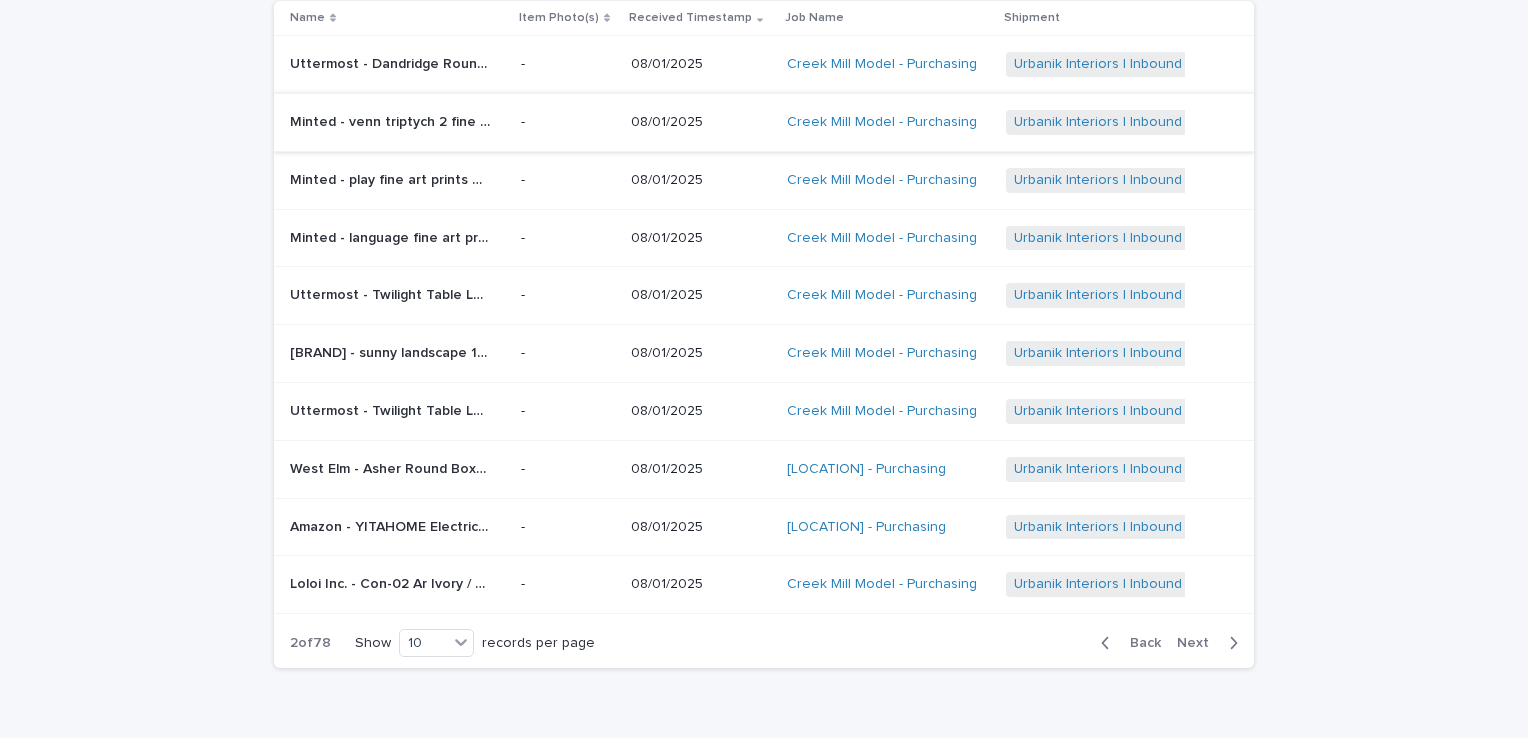 scroll, scrollTop: 0, scrollLeft: 0, axis: both 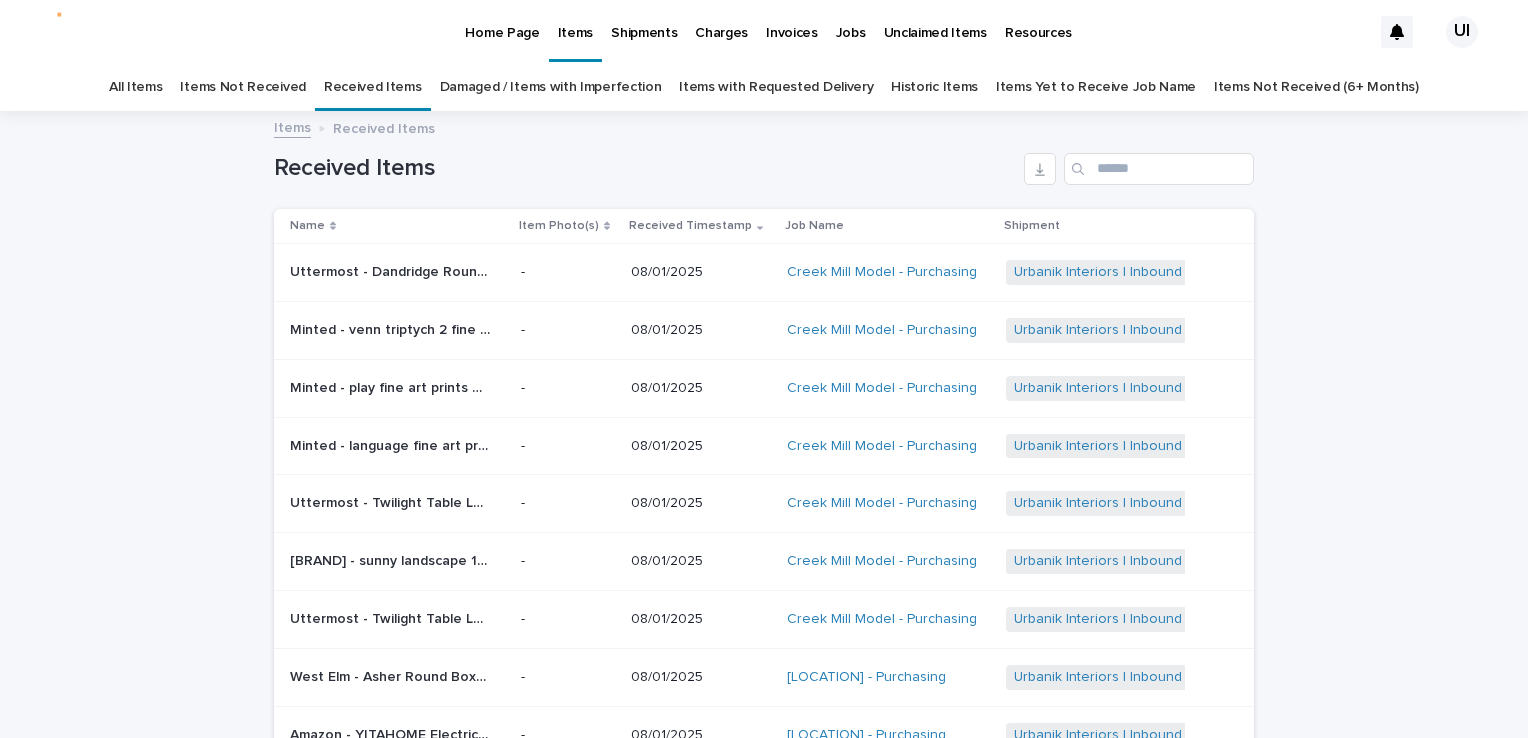 click on "Received Items" at bounding box center (764, 161) 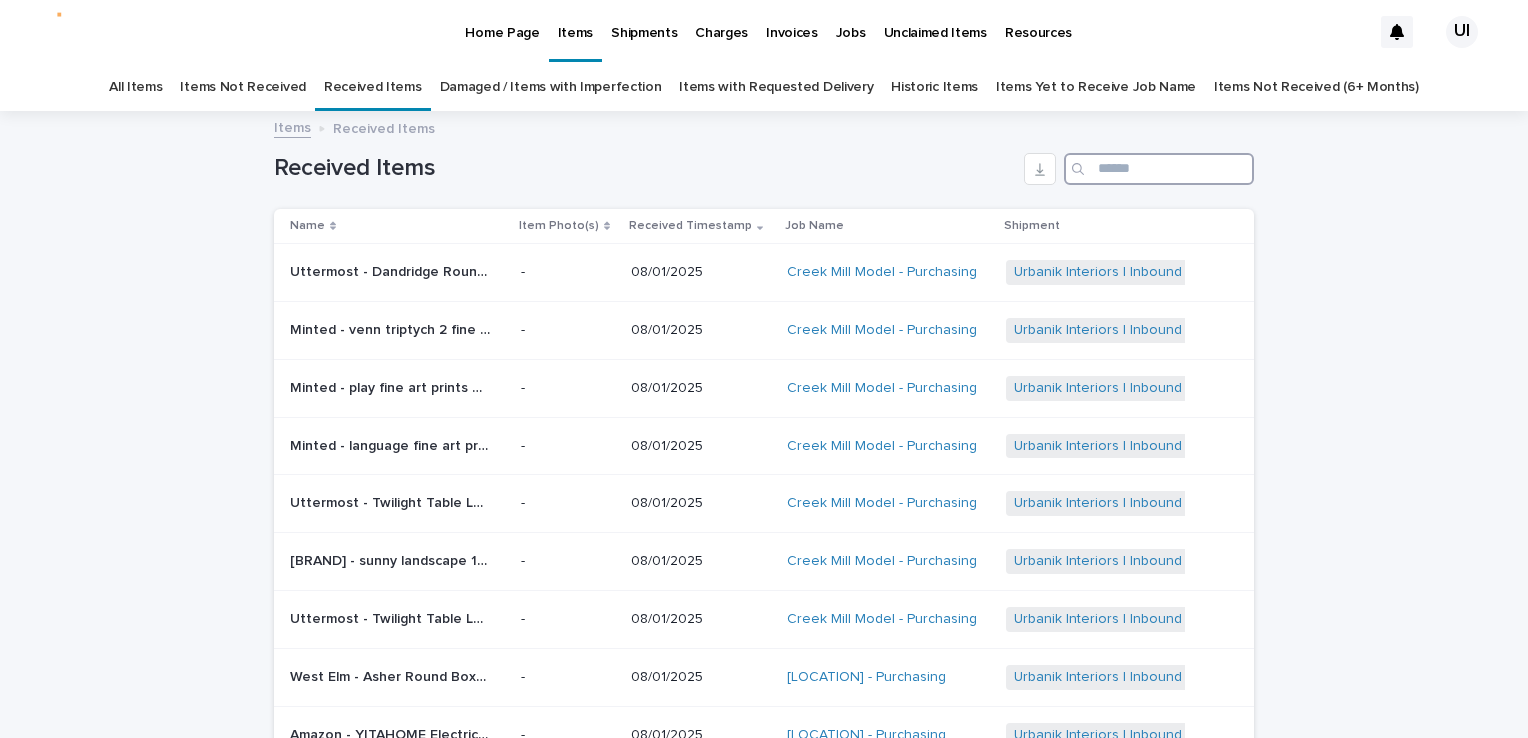 click at bounding box center [1159, 169] 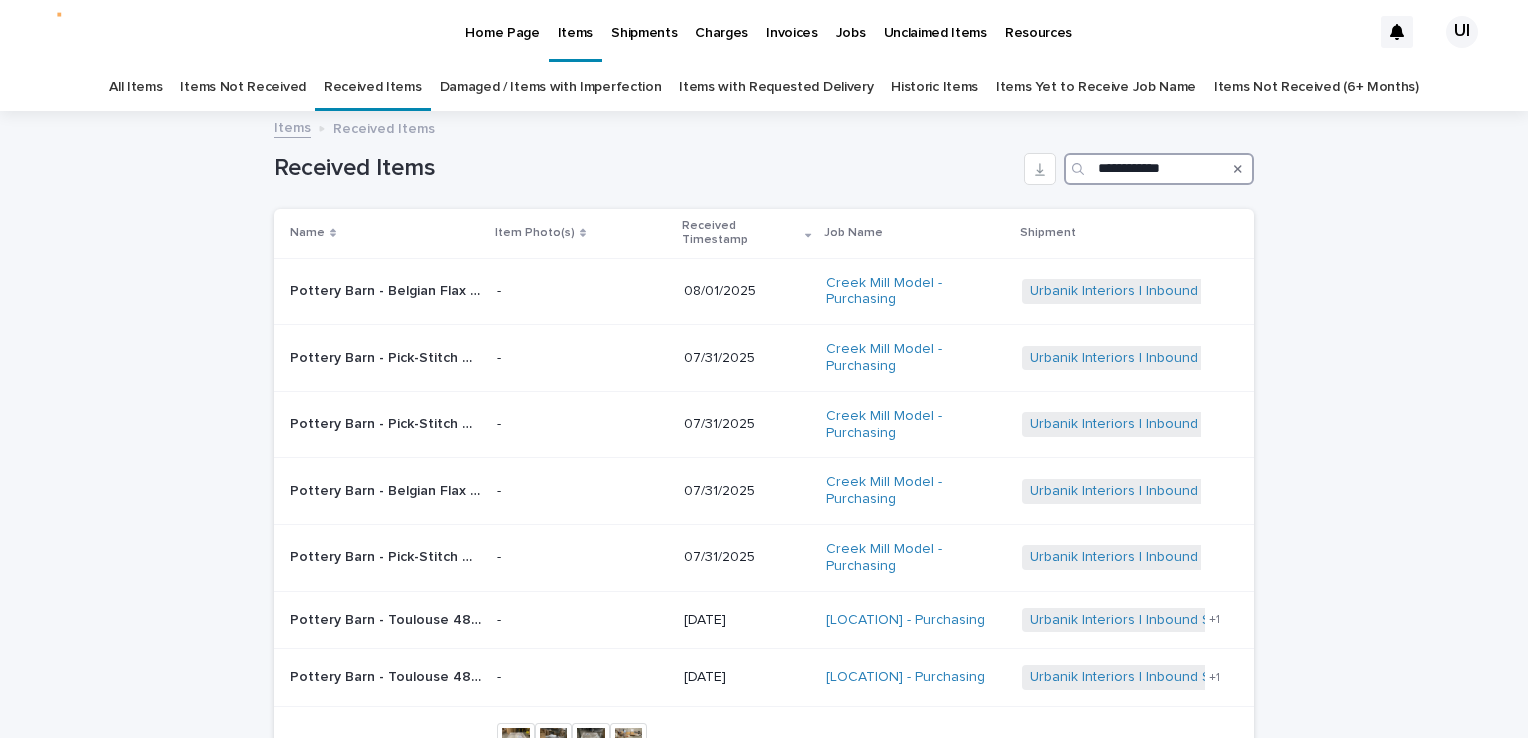 drag, startPoint x: 1192, startPoint y: 174, endPoint x: 1011, endPoint y: 162, distance: 181.39735 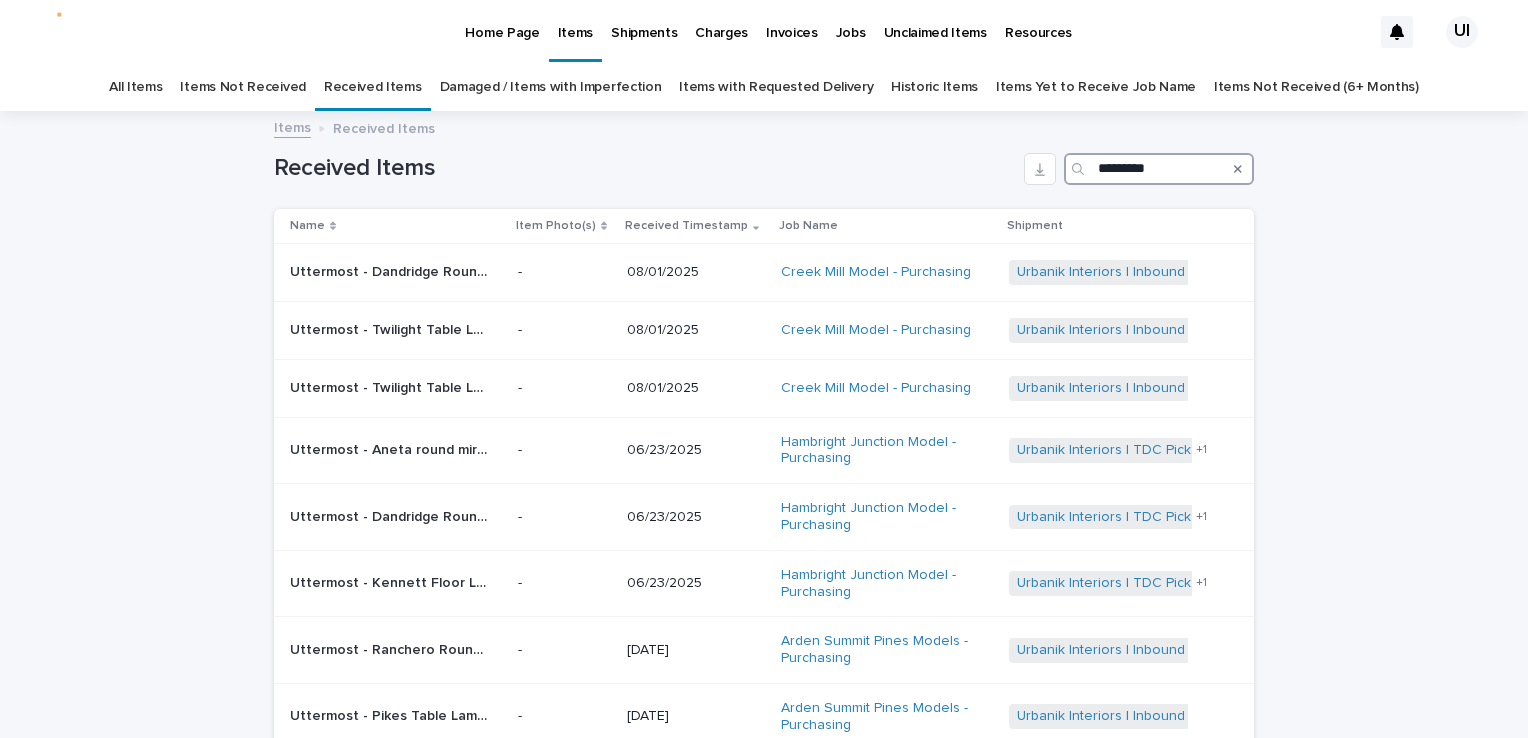 drag, startPoint x: 1156, startPoint y: 166, endPoint x: 1075, endPoint y: 158, distance: 81.394104 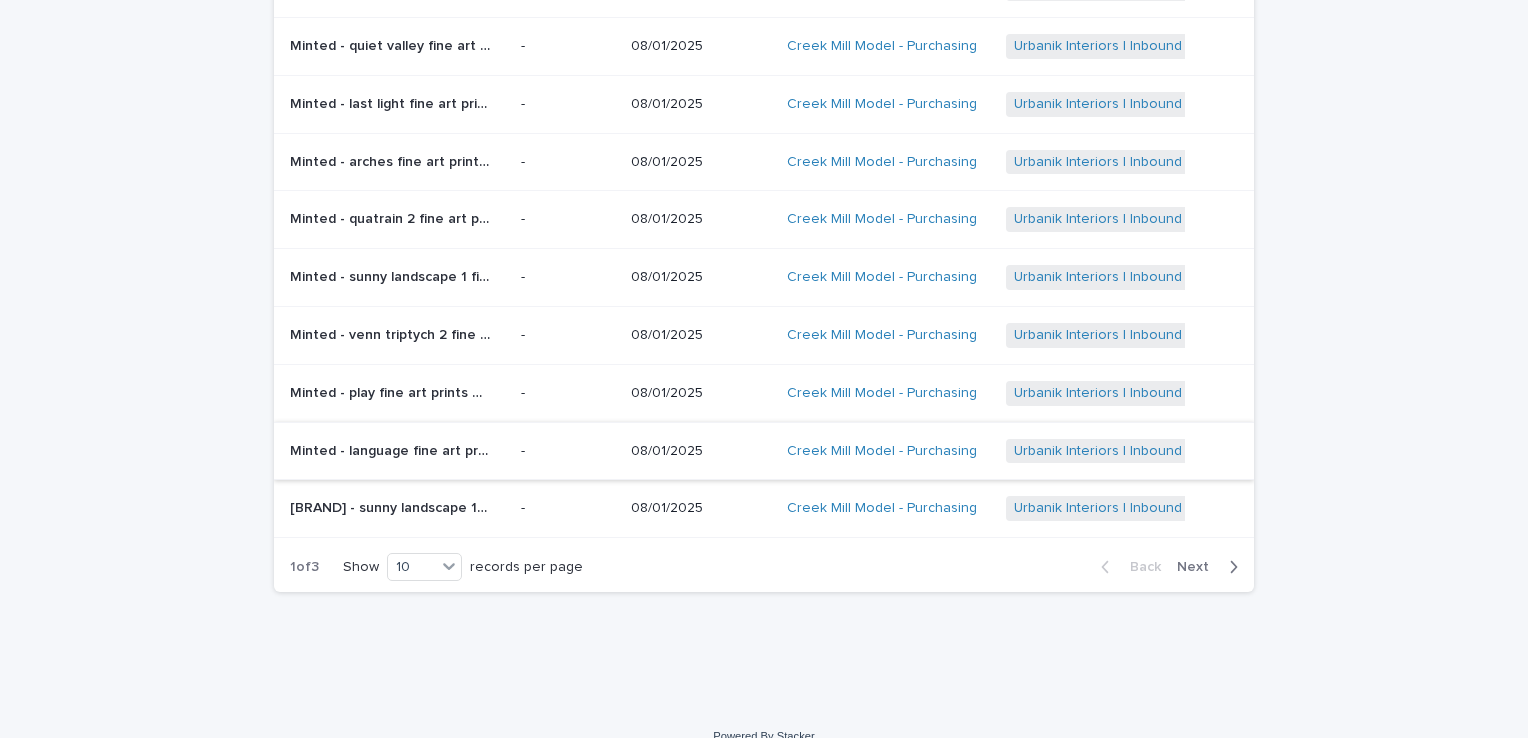 scroll, scrollTop: 300, scrollLeft: 0, axis: vertical 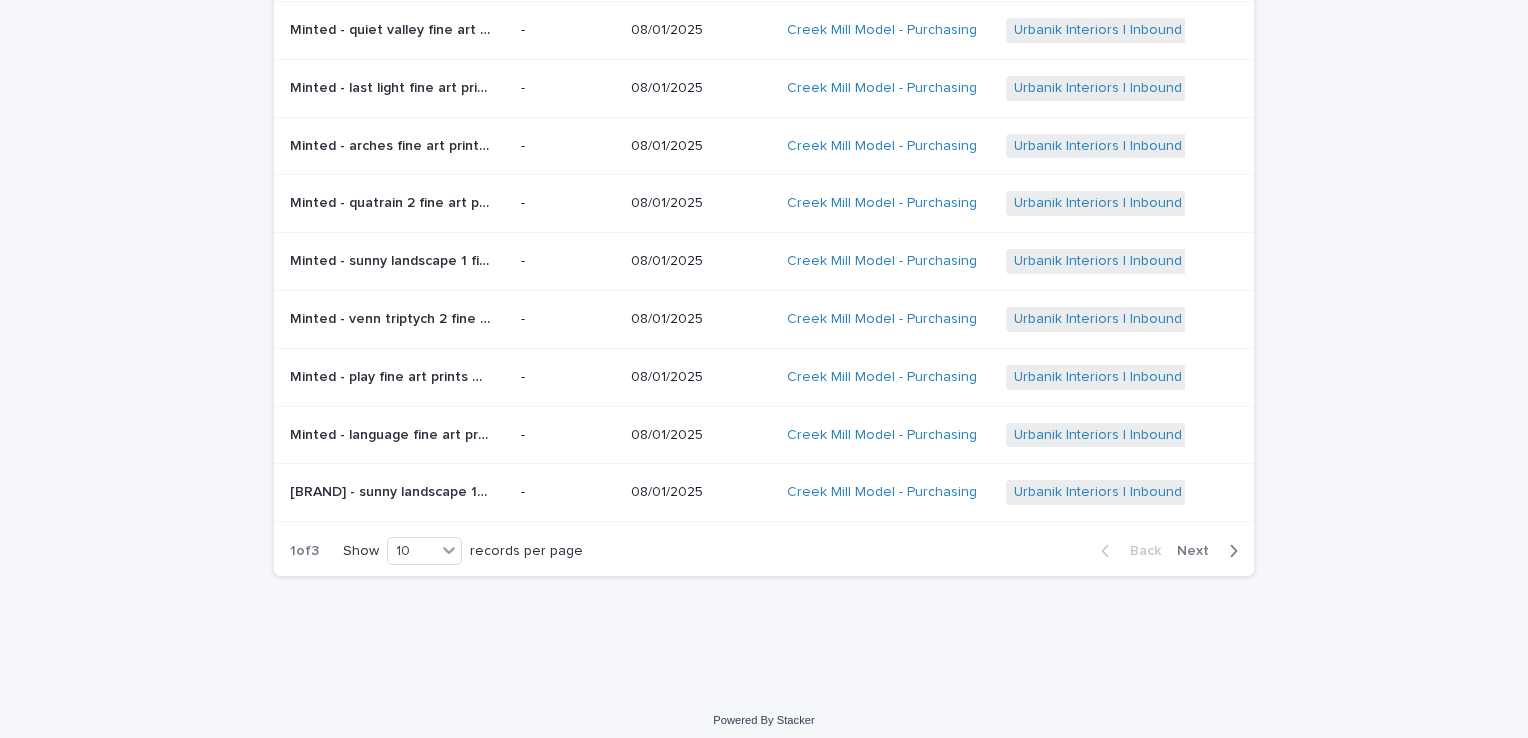 click on "Next" at bounding box center (1199, 551) 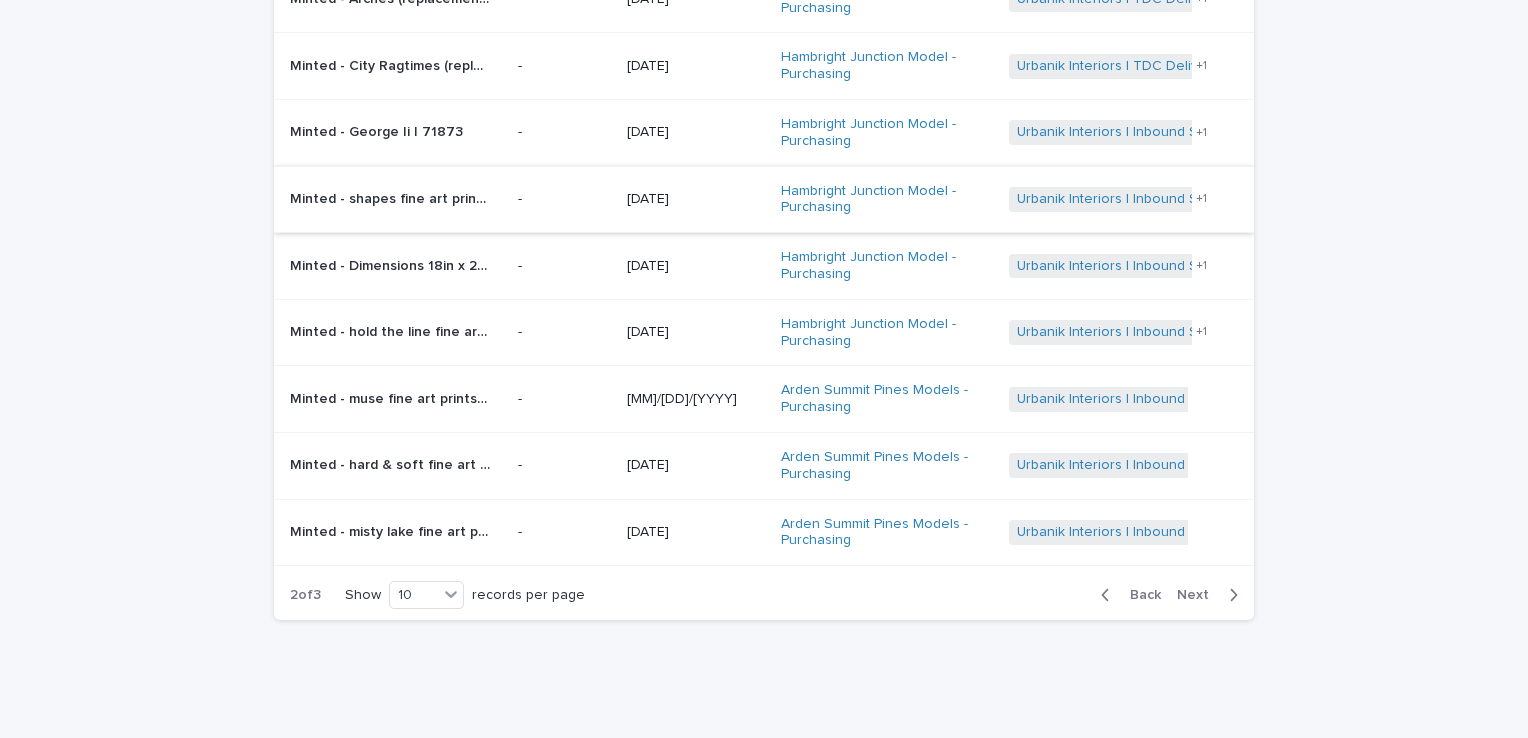 scroll, scrollTop: 396, scrollLeft: 0, axis: vertical 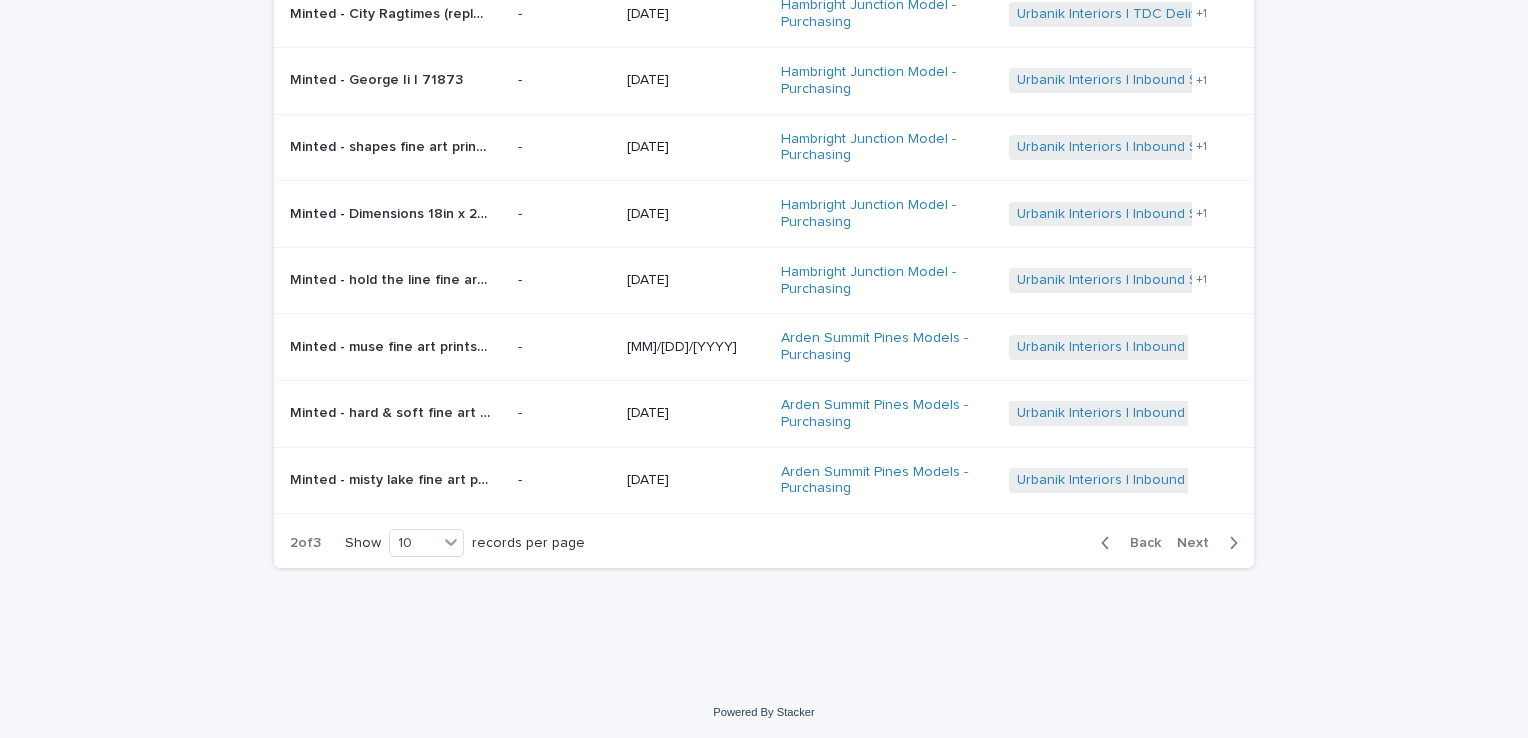 click on "Back Next" at bounding box center (1169, 543) 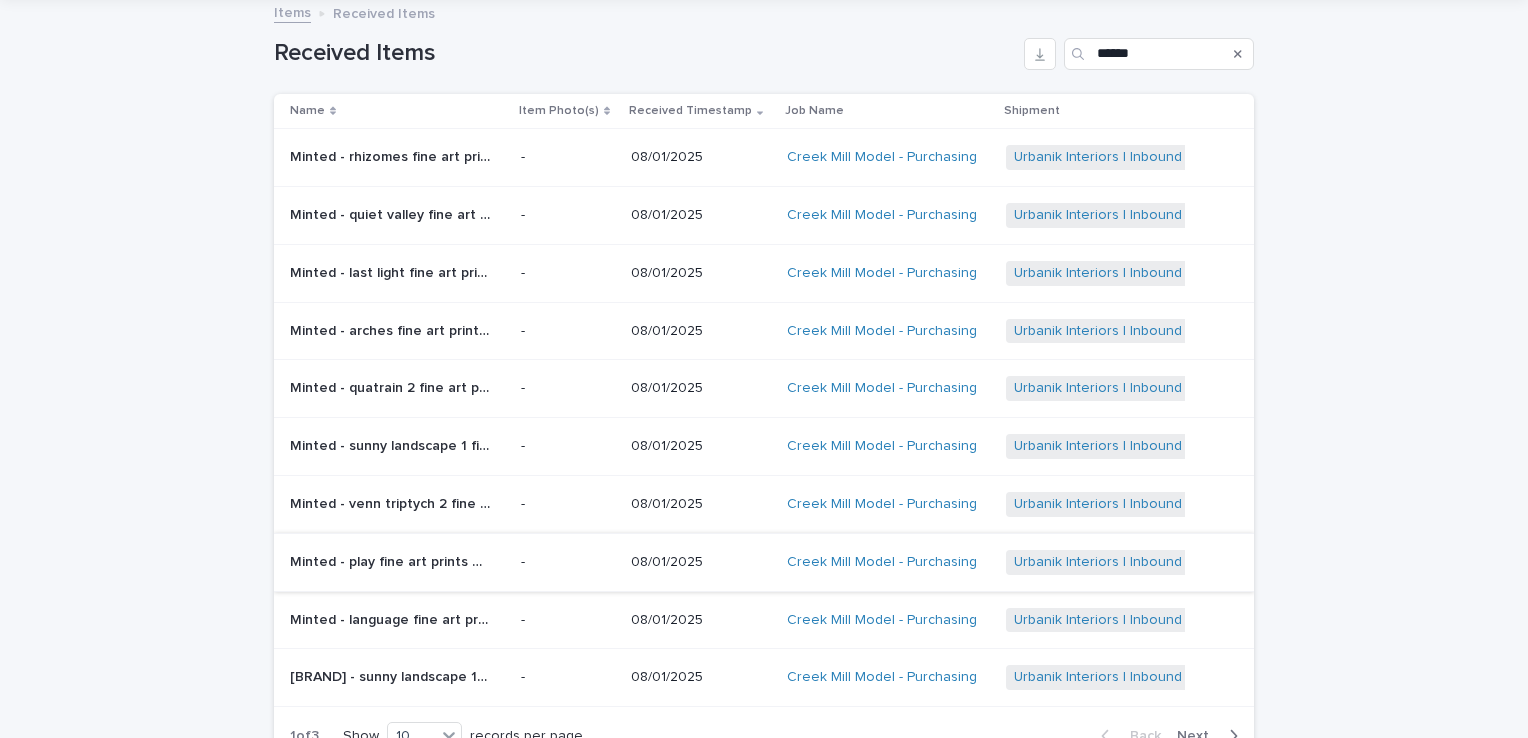 scroll, scrollTop: 108, scrollLeft: 0, axis: vertical 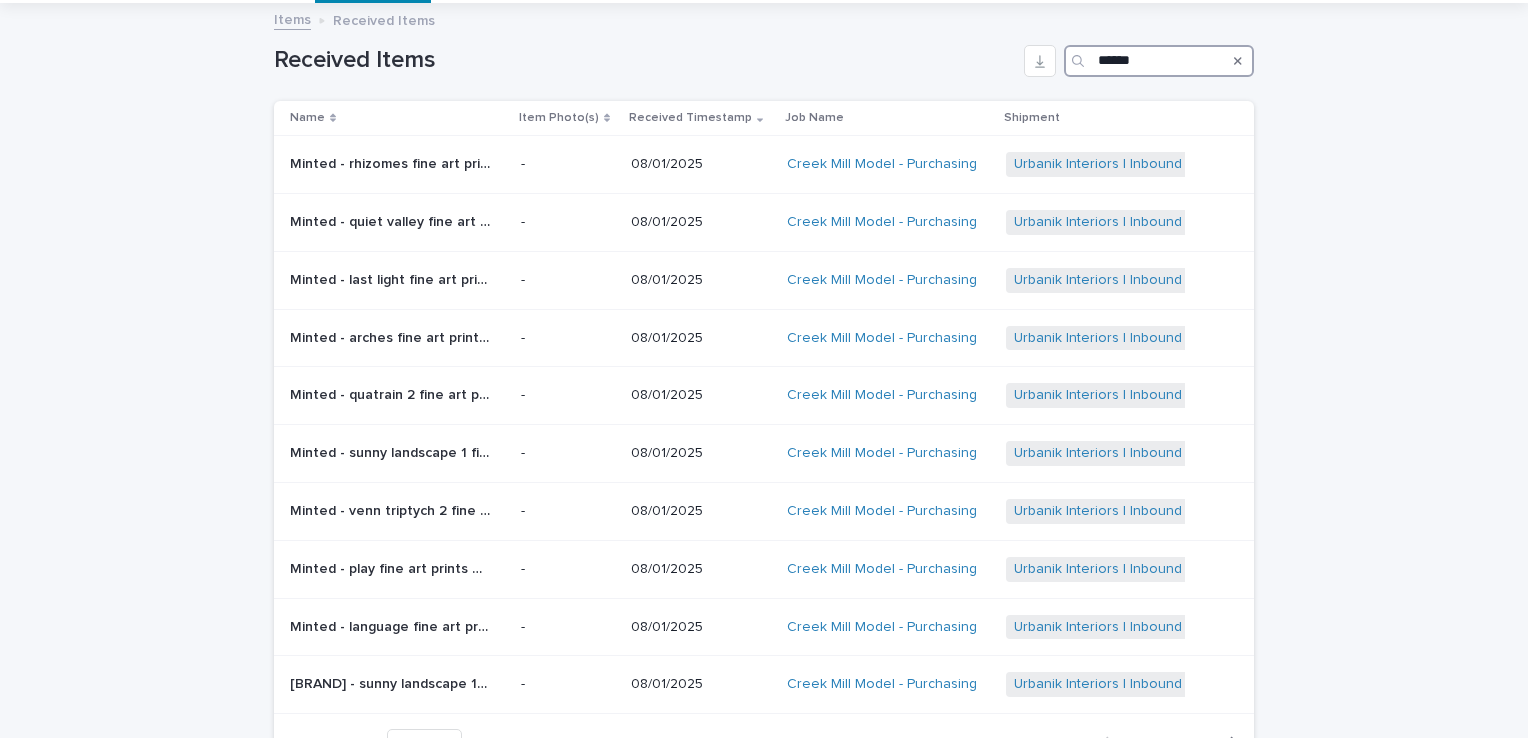 drag, startPoint x: 1146, startPoint y: 64, endPoint x: 988, endPoint y: 78, distance: 158.61903 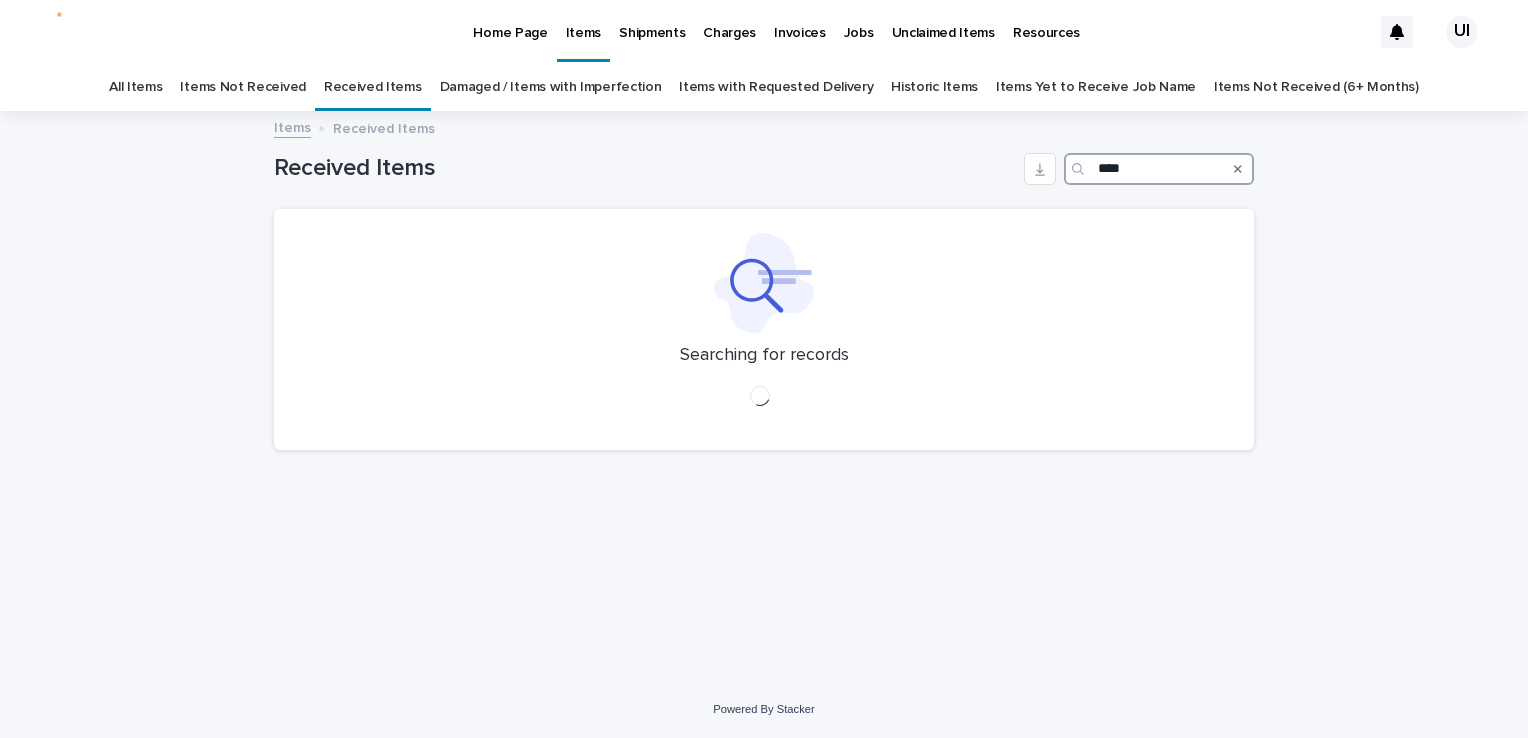 scroll, scrollTop: 0, scrollLeft: 0, axis: both 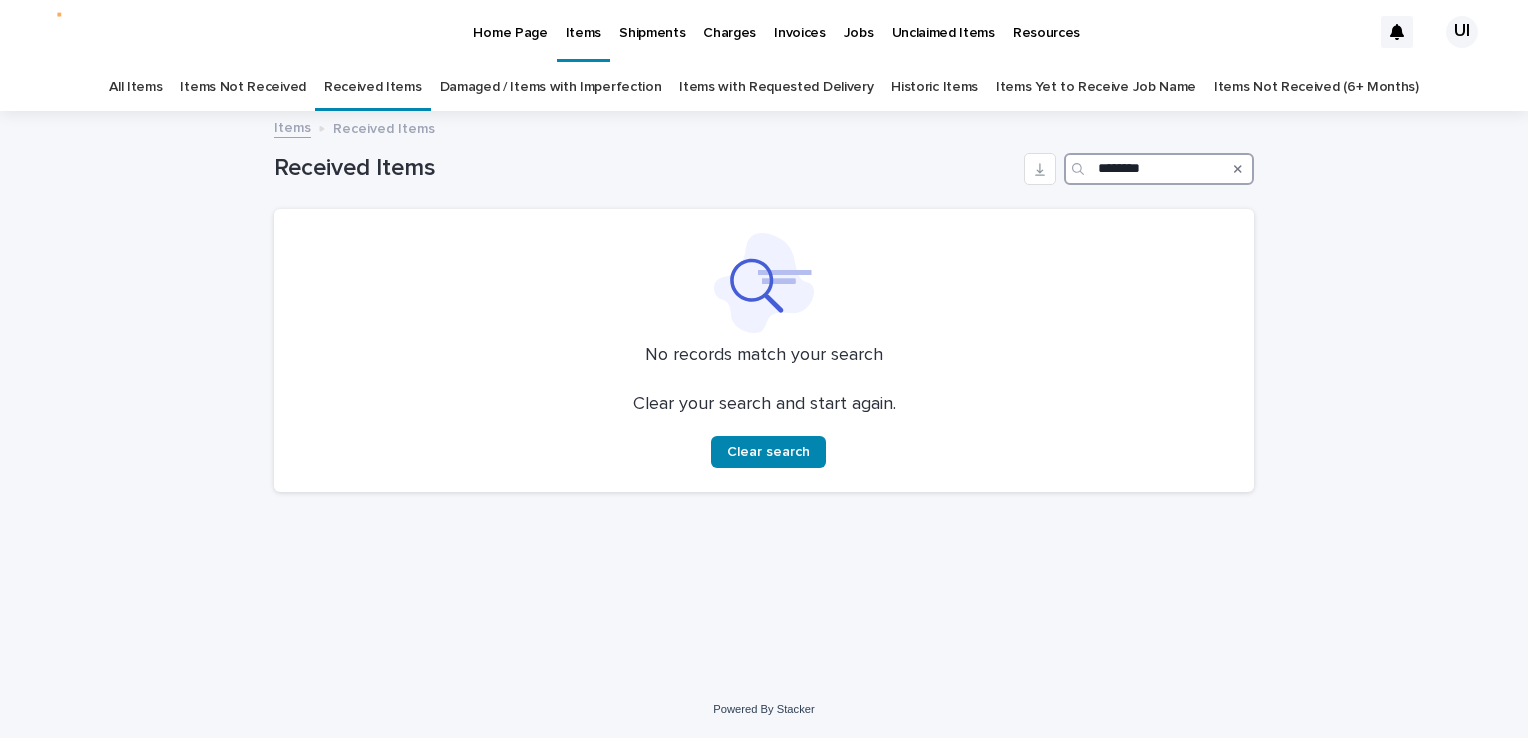 type on "********" 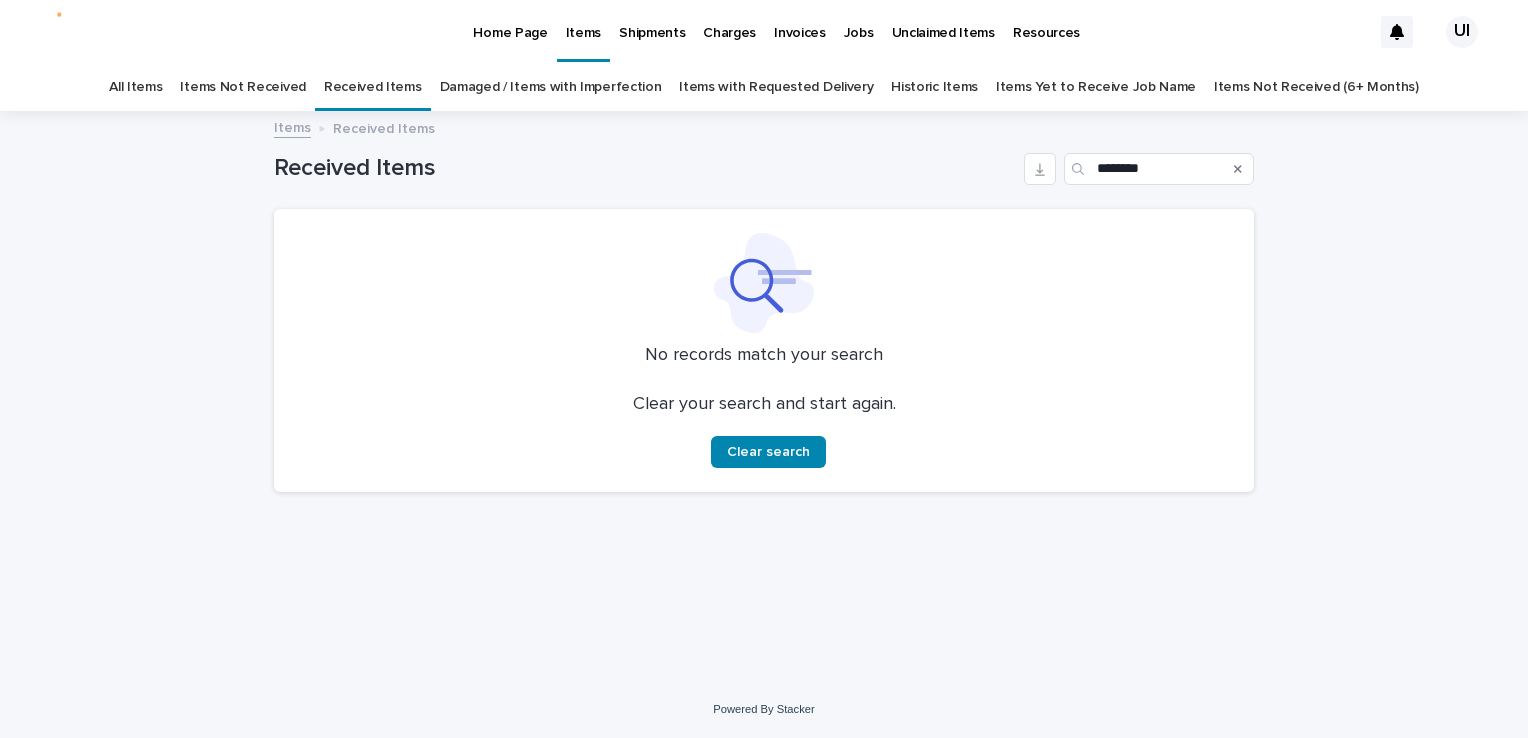 click at bounding box center [1238, 169] 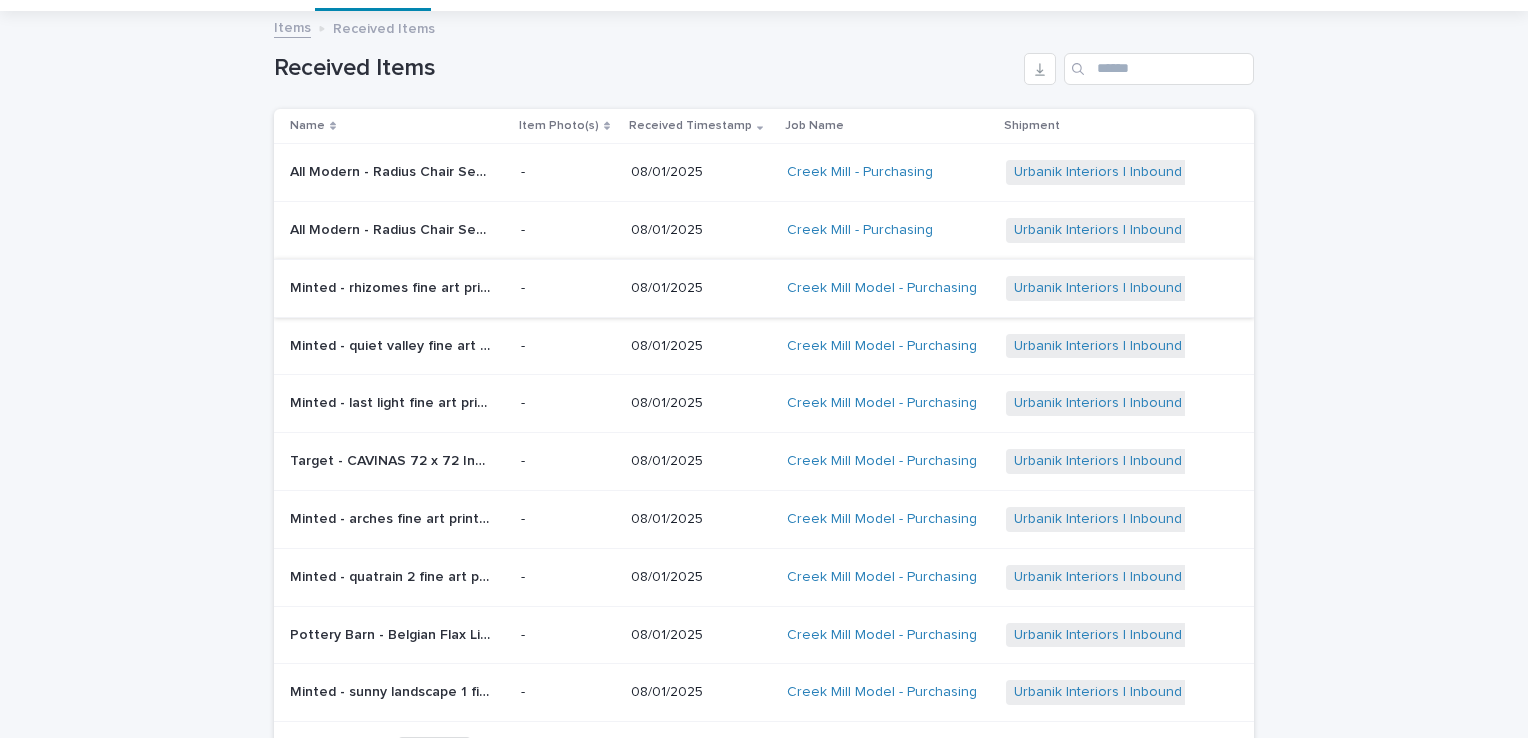 scroll, scrollTop: 200, scrollLeft: 0, axis: vertical 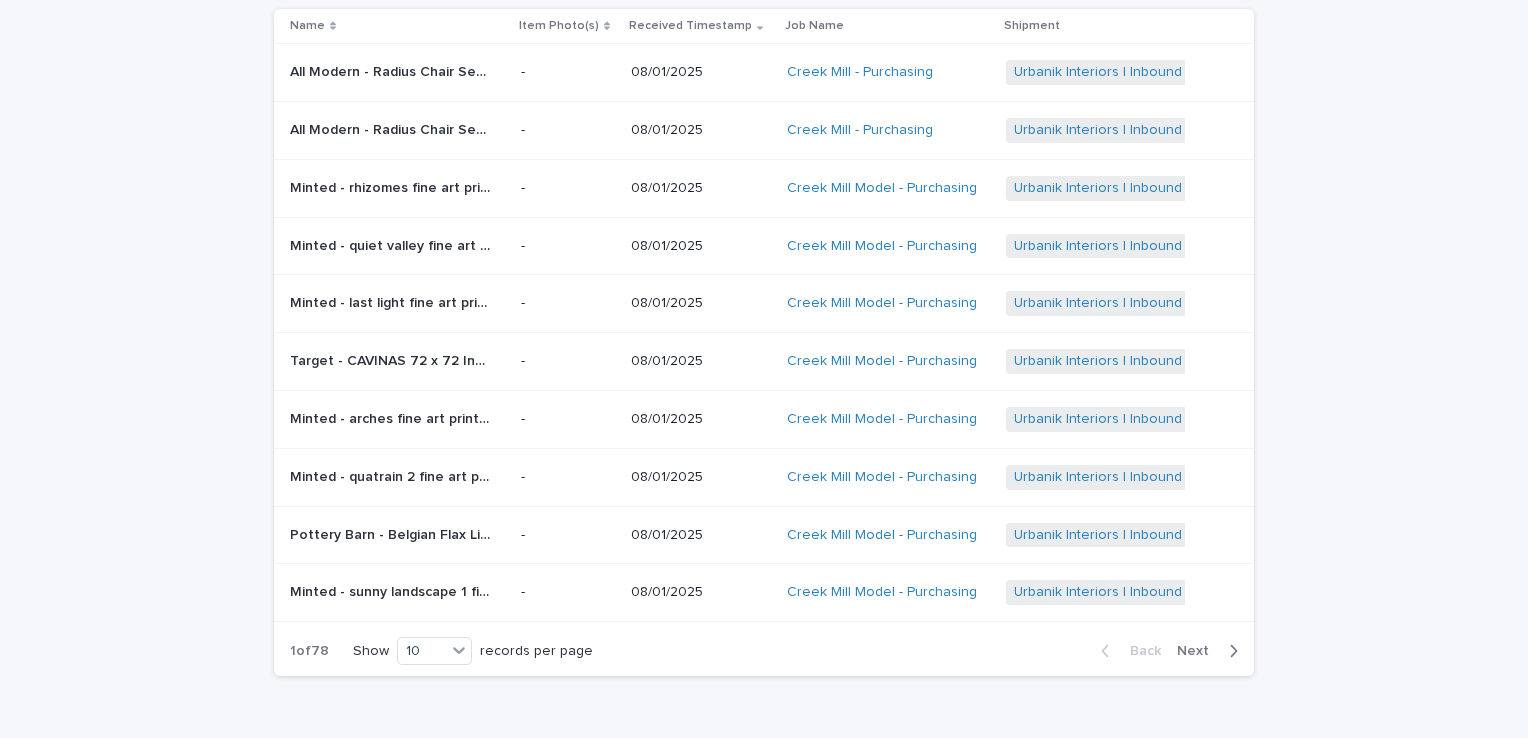 click on "Next" at bounding box center (1199, 651) 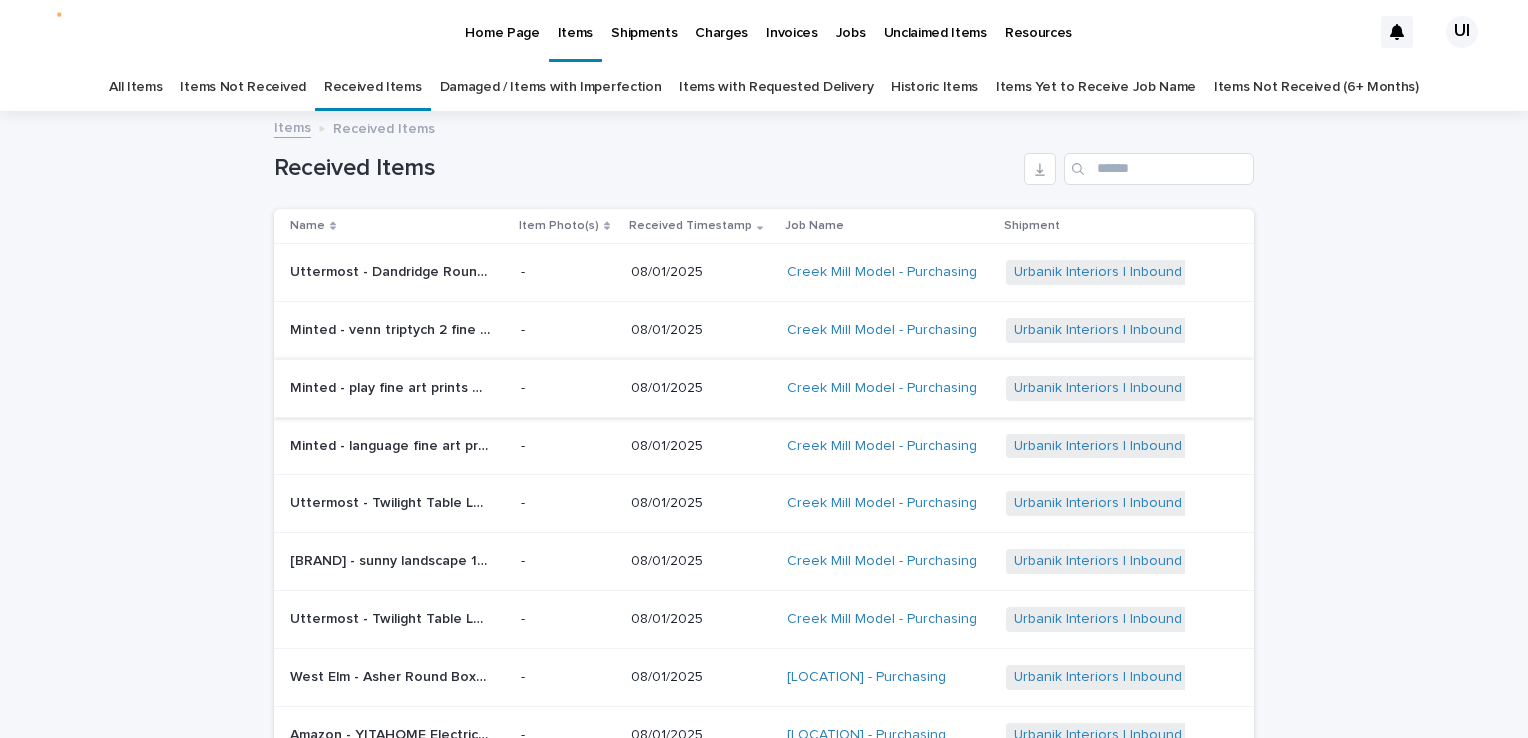 scroll, scrollTop: 200, scrollLeft: 0, axis: vertical 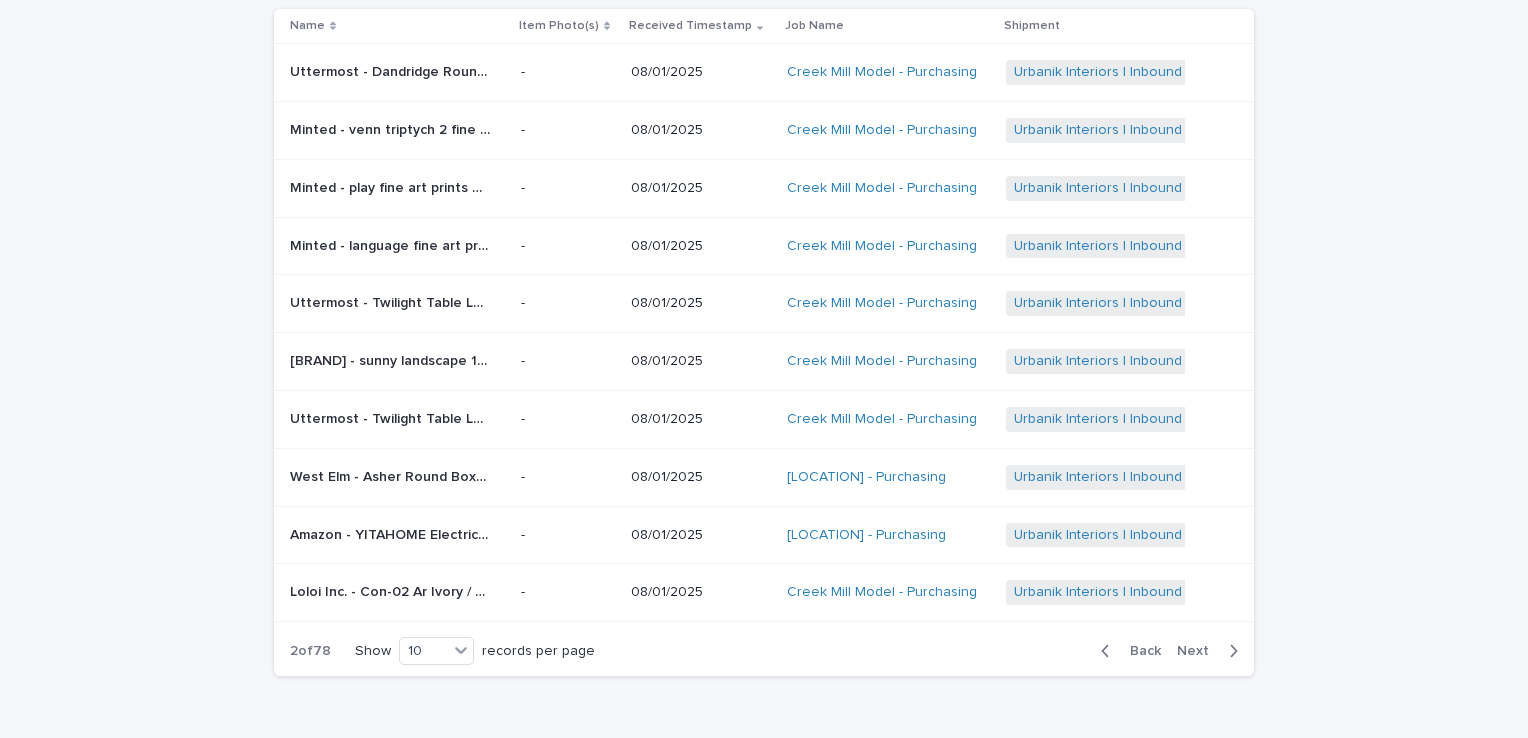 click on "Next" at bounding box center [1199, 651] 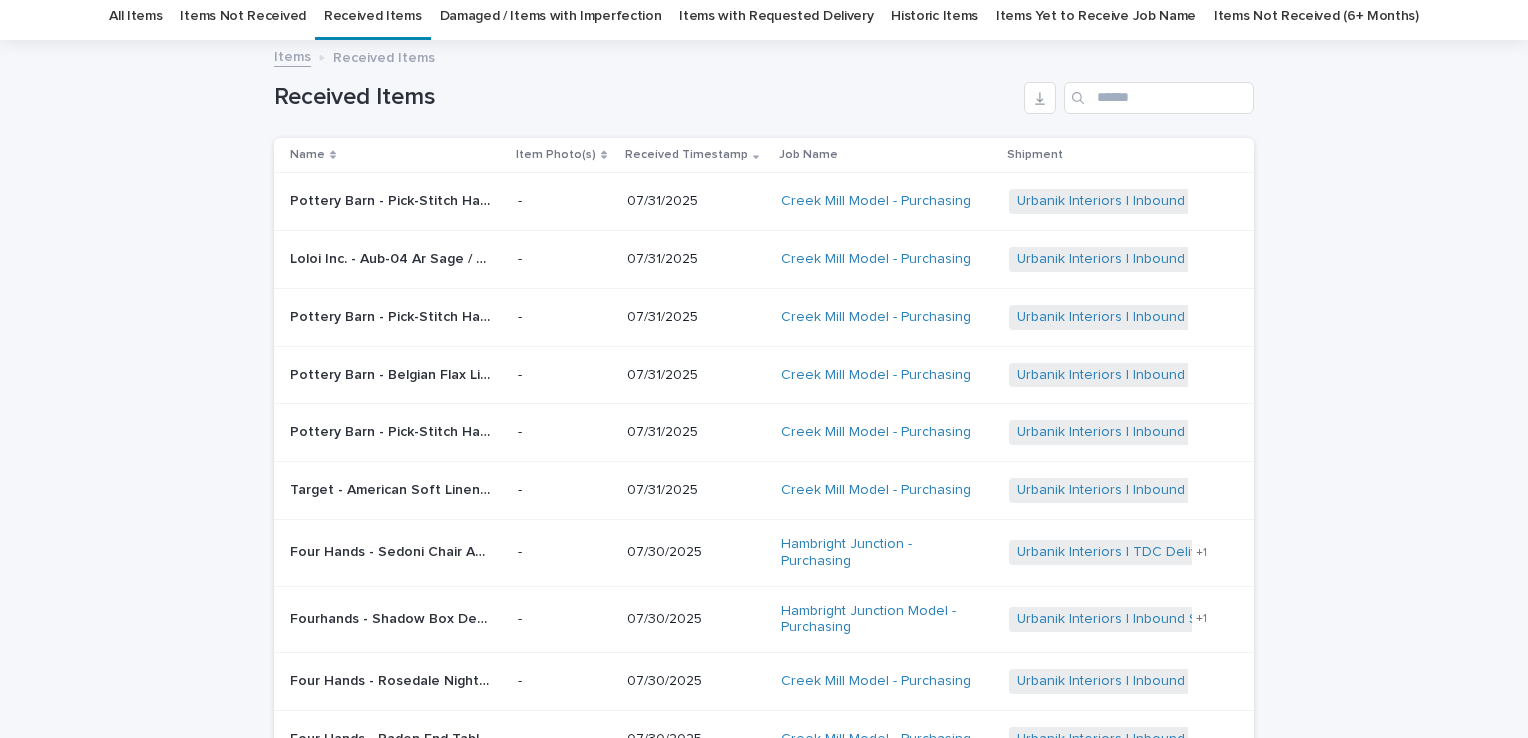 scroll, scrollTop: 0, scrollLeft: 0, axis: both 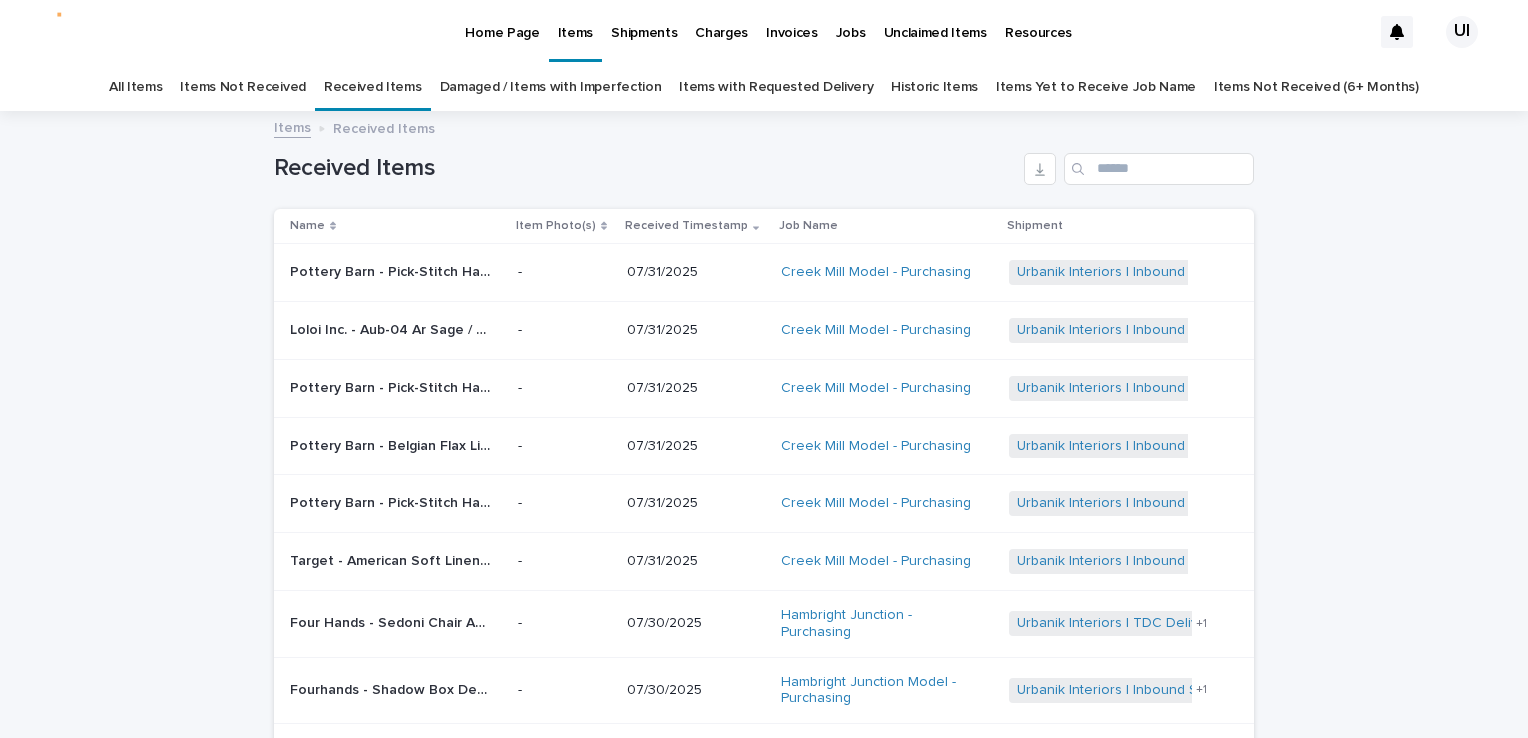 click on "Items Not Received" at bounding box center [242, 87] 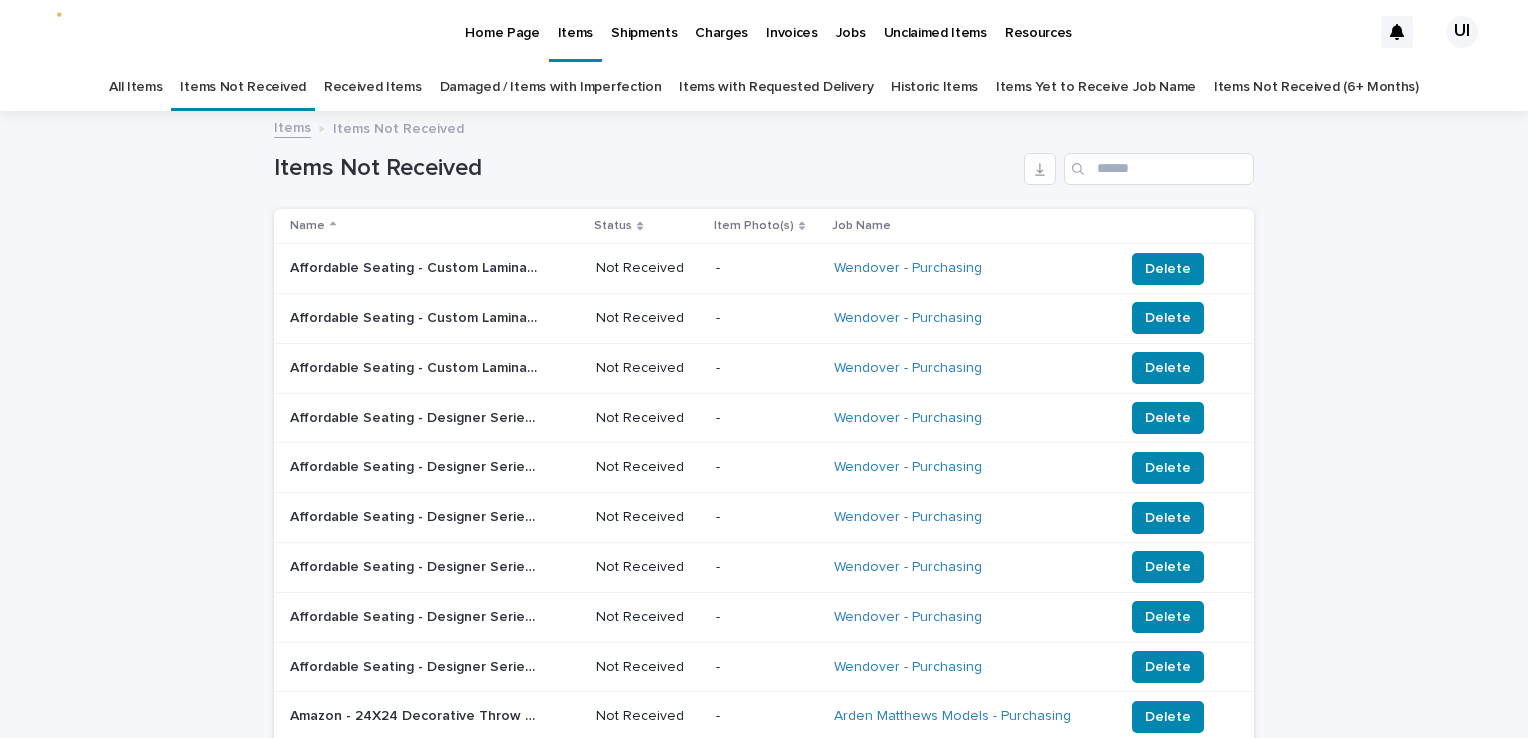 click on "Received Items" at bounding box center [373, 87] 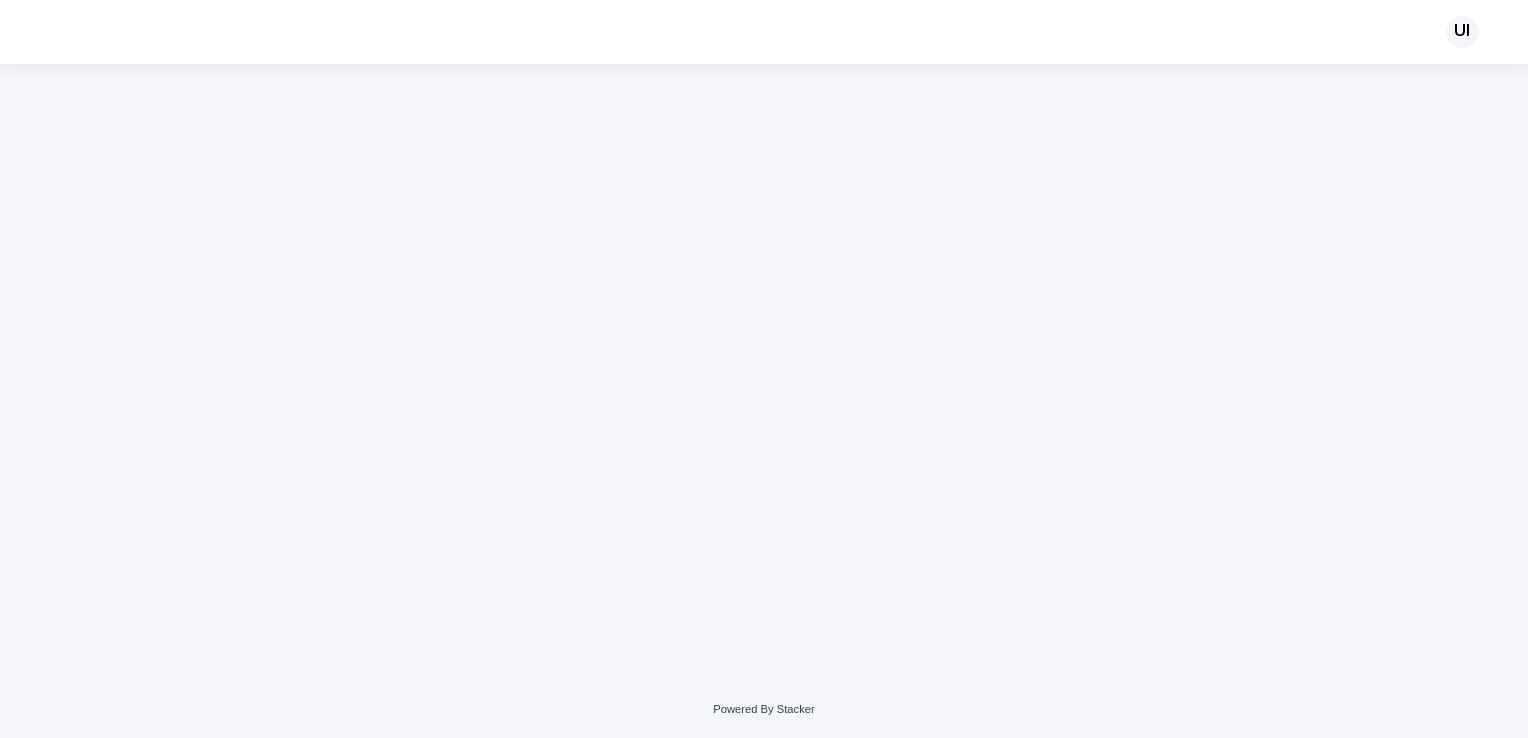 scroll, scrollTop: 0, scrollLeft: 0, axis: both 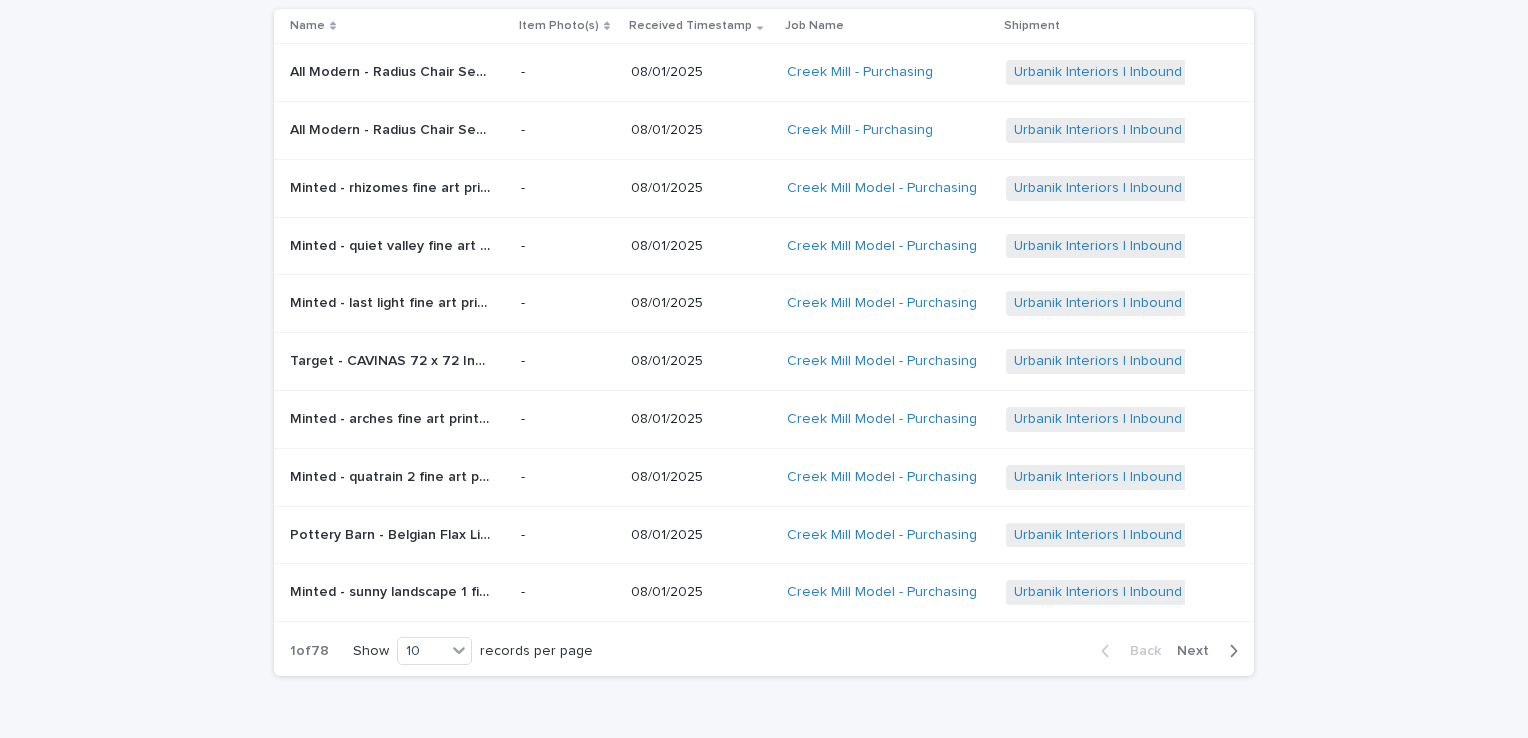 click on "Loading... Saving… Loading... Saving… Received Items Name Item Photo(s) Received Timestamp Job Name Shipment All Modern - Radius Chair See More by Gus* Modern | 73716 All Modern - Radius Chair See More by Gus* Modern | 73716 - 08/01/2025 Creek Mill - Purchasing Urbanik Interiors | Inbound Shipment | 24218 + 0 All Modern - Radius Chair See More by Gus* Modern | 73717 All Modern - Radius Chair See More by Gus* Modern | 73717 - 08/01/2025 Creek Mill - Purchasing Urbanik Interiors | Inbound Shipment | 24218 + 0 Minted - rhizomes fine art prints Dimensions 18in x 24in Format Standard Full Bleed Frame Rich Black Wood Frame Color Theme Stem Materials Standard Plexi & Materials | 73938 Minted - rhizomes fine art prints Dimensions 18in x 24in Format Standard Full Bleed Frame Rich Black Wood Frame Color Theme Stem Materials Standard Plexi & Materials | 73938 - 08/01/2025 Creek Mill Model - Purchasing Urbanik Interiors | Inbound Shipment | 24241 + 0 - 08/01/2025 + 0" at bounding box center [764, 352] 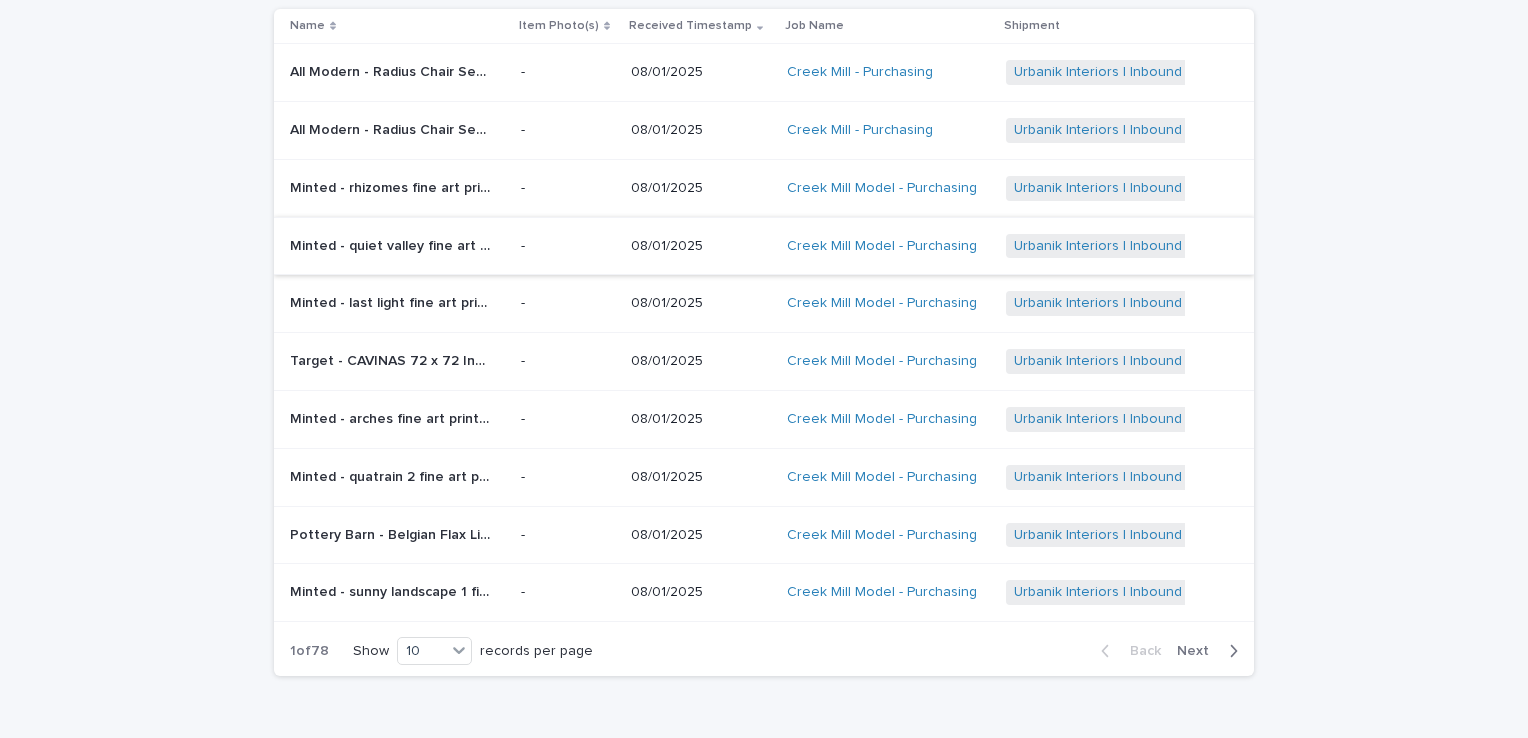 scroll, scrollTop: 0, scrollLeft: 0, axis: both 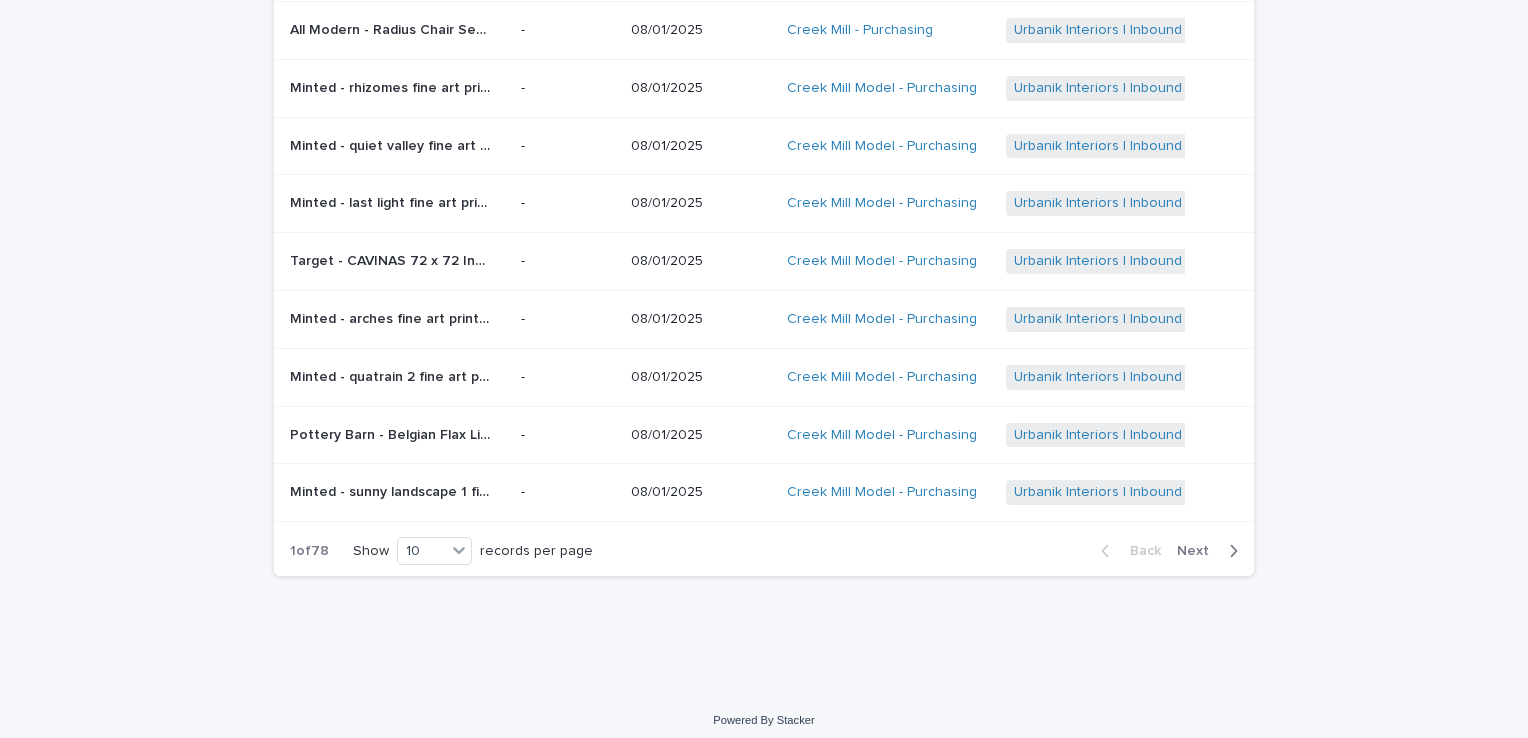 click on "Next" at bounding box center (1199, 551) 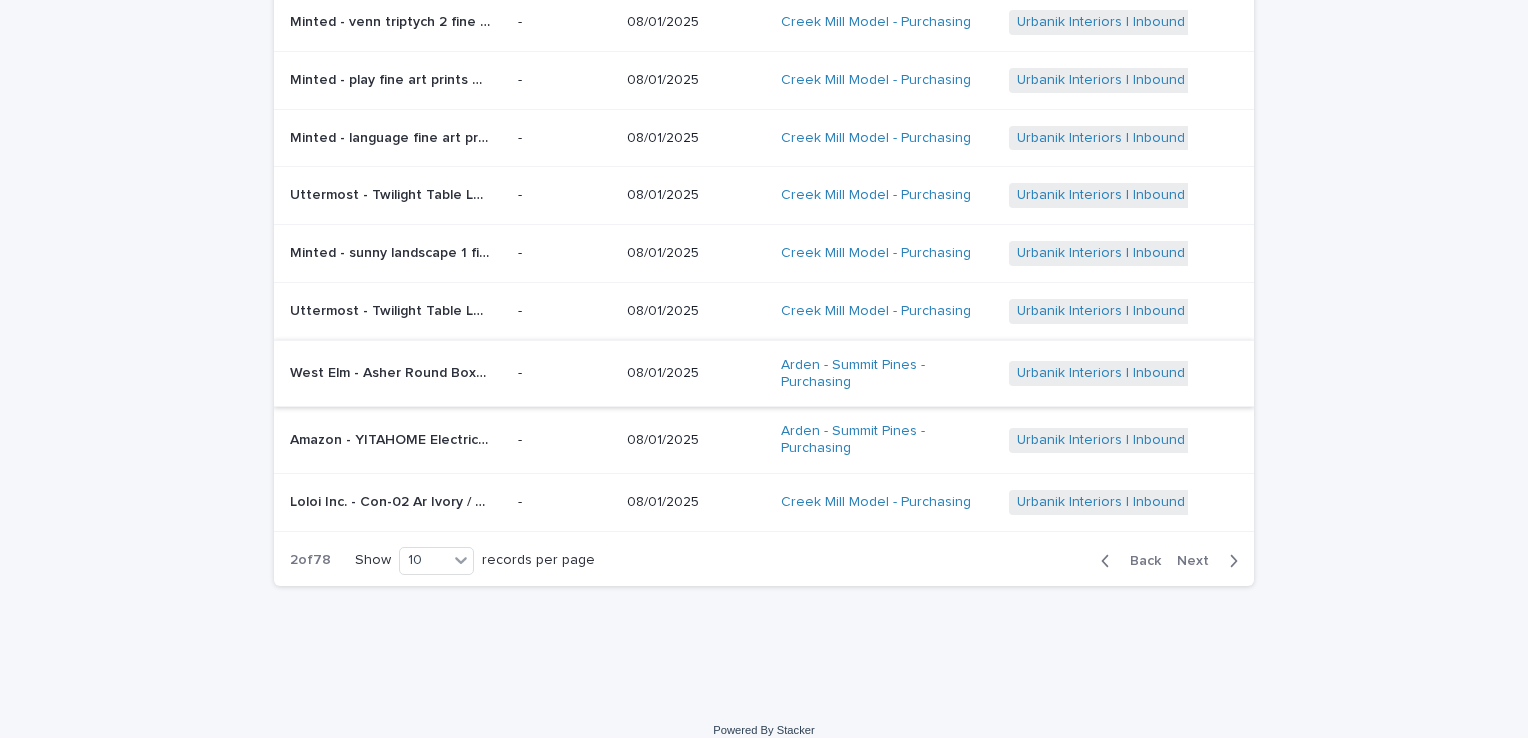 scroll, scrollTop: 208, scrollLeft: 0, axis: vertical 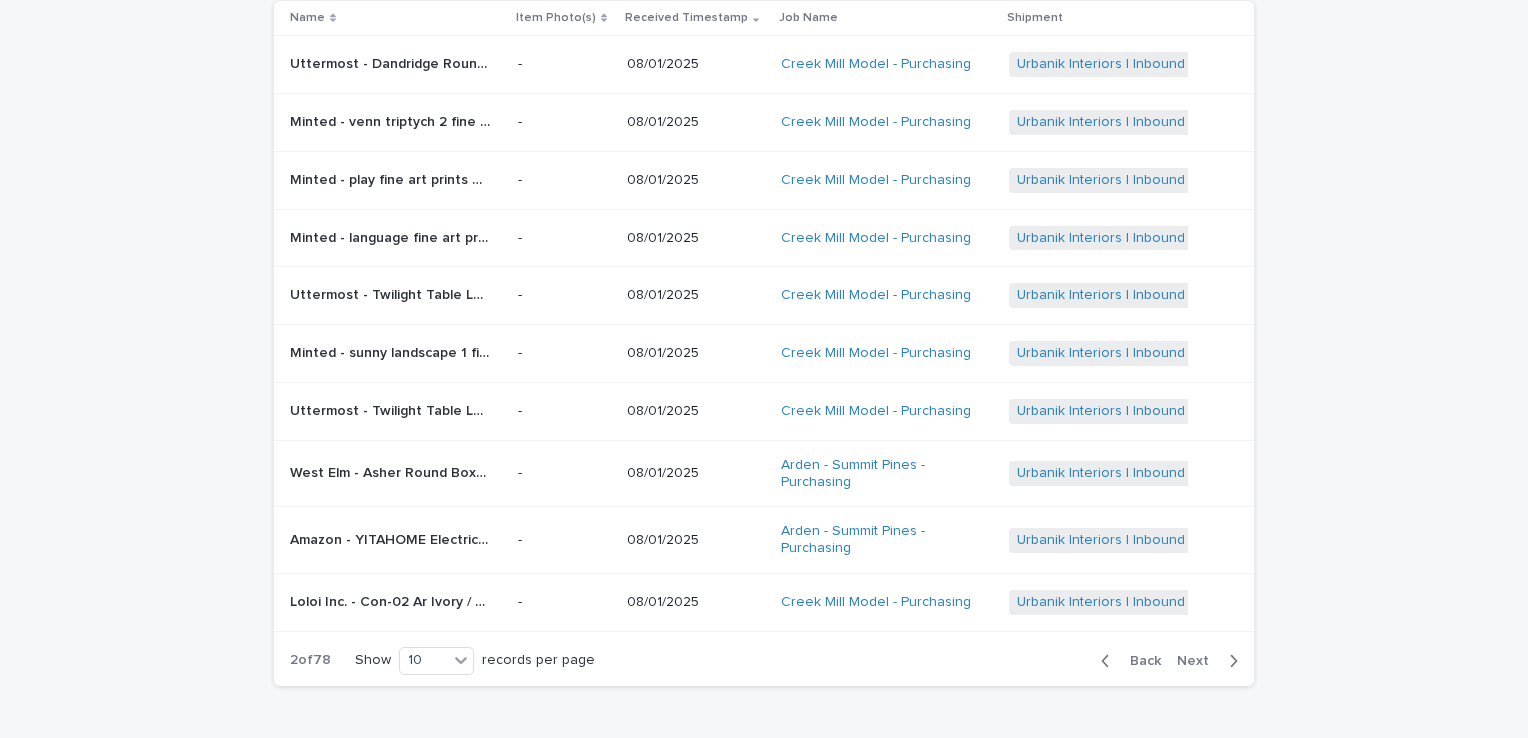 click on "Next" at bounding box center (1199, 661) 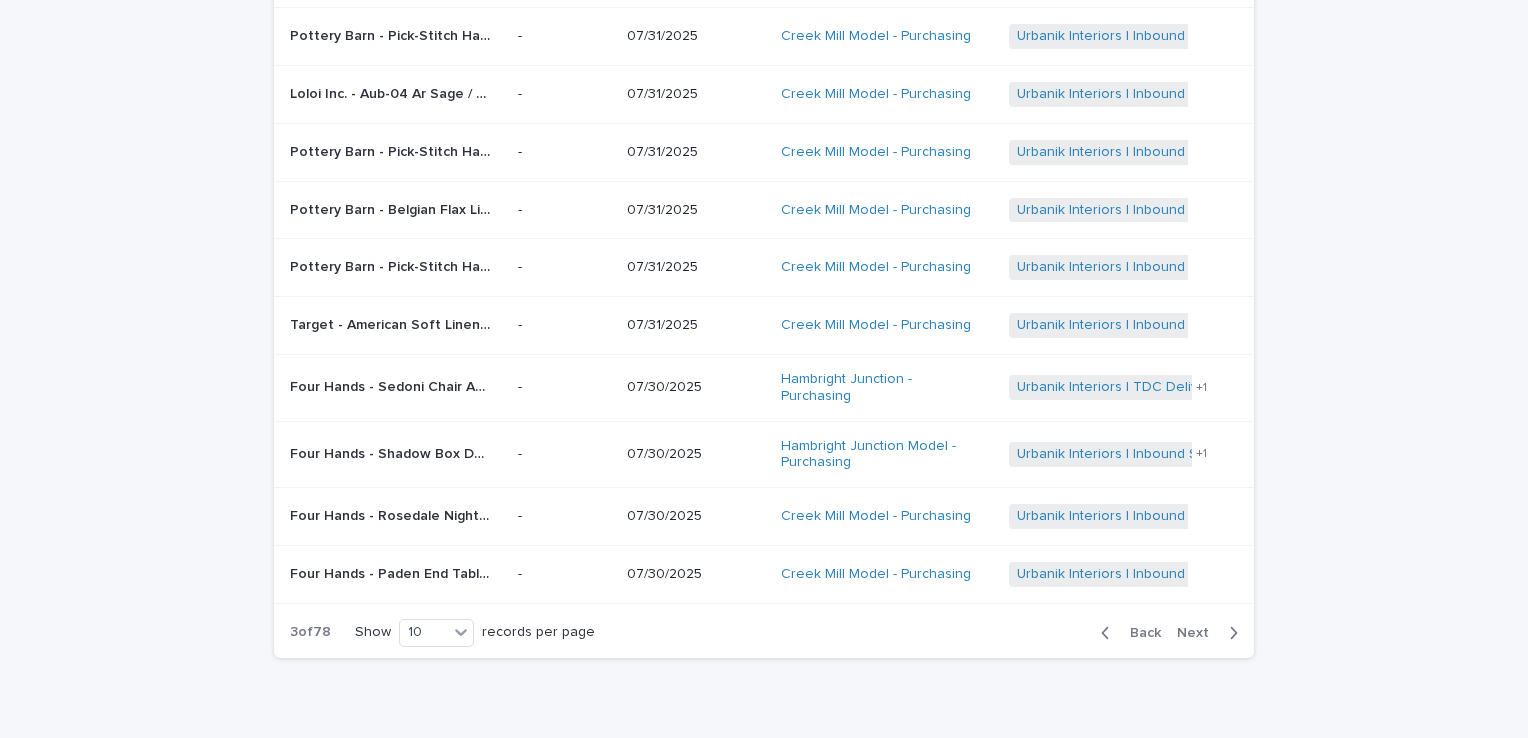 scroll, scrollTop: 204, scrollLeft: 0, axis: vertical 